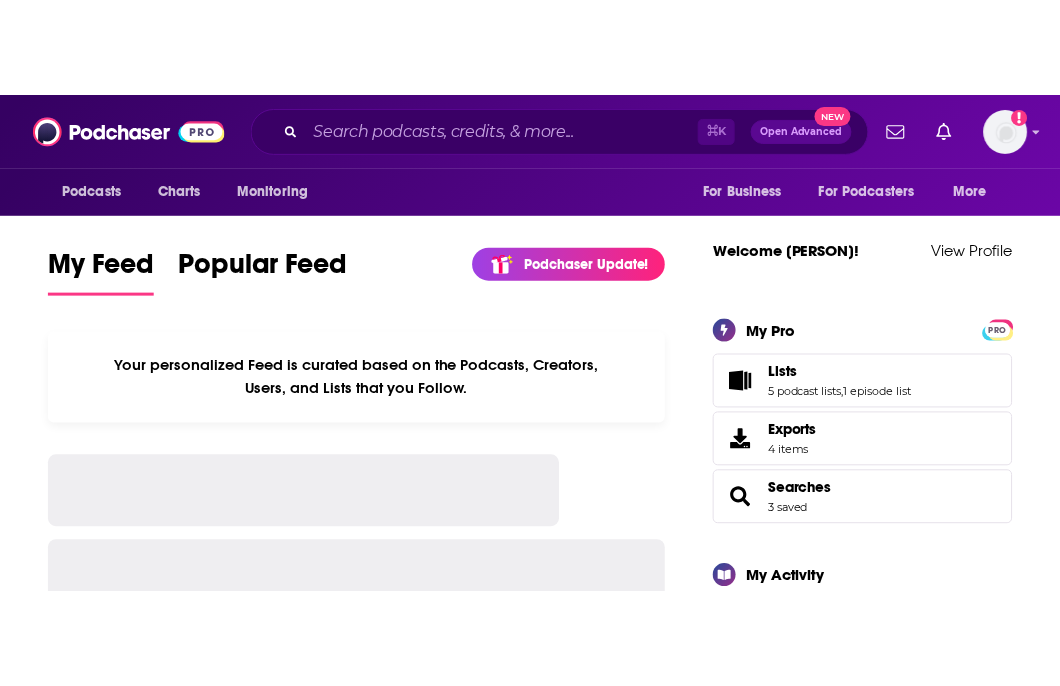 scroll, scrollTop: 0, scrollLeft: 0, axis: both 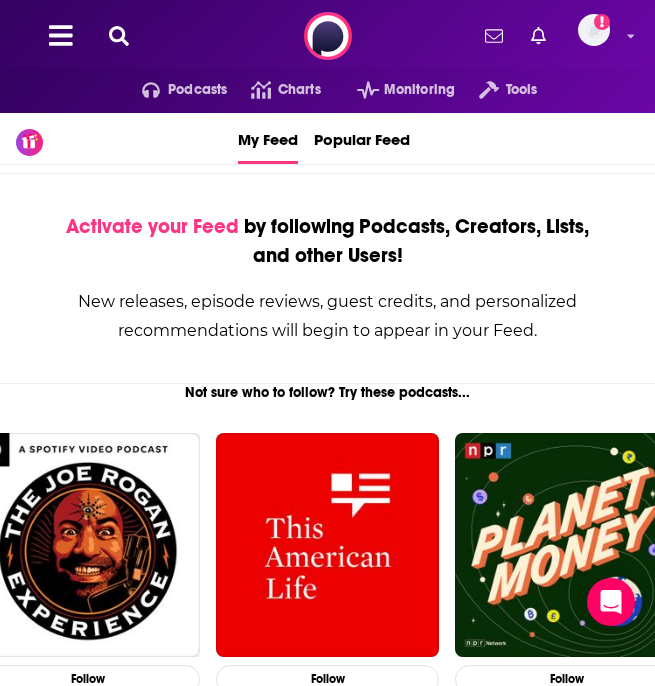 click 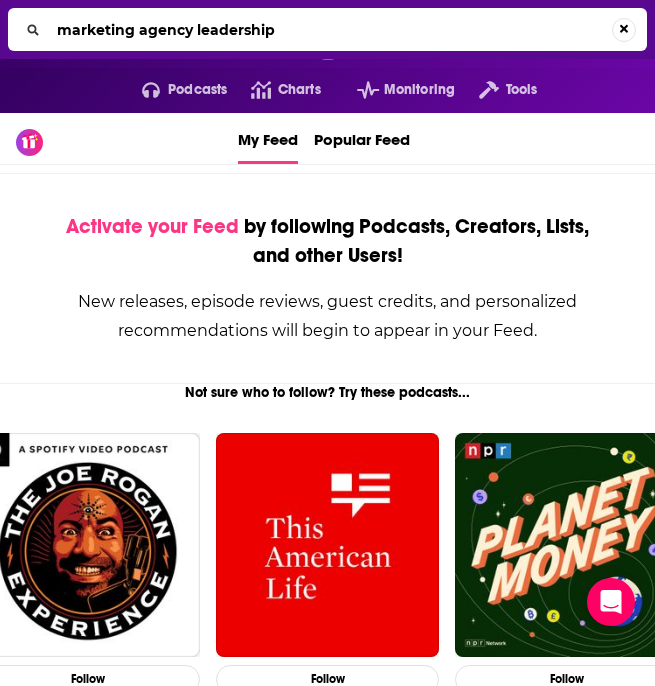 type on "marketing agency leadership" 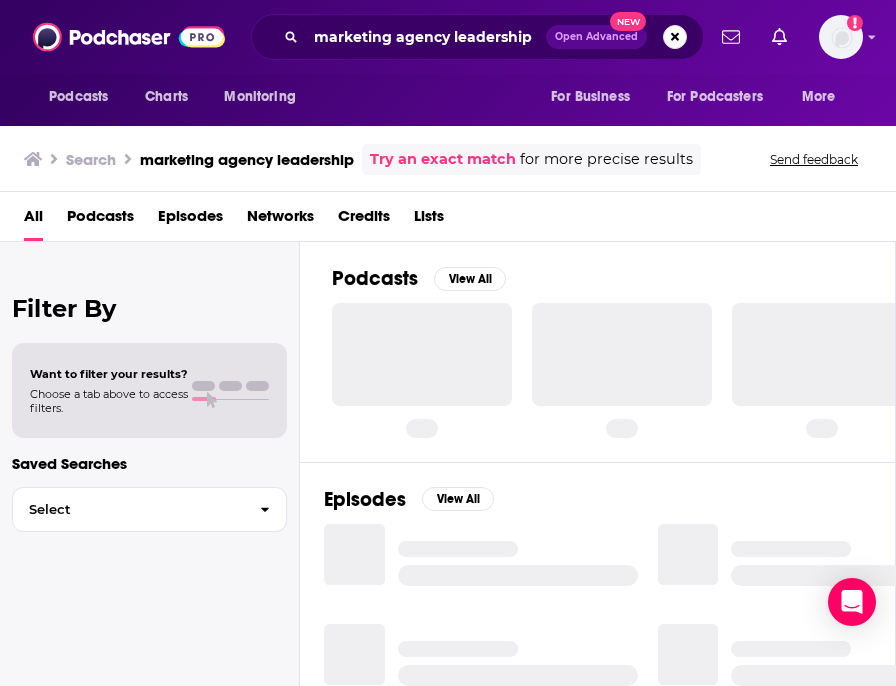 click on "Podcasts" at bounding box center (100, 220) 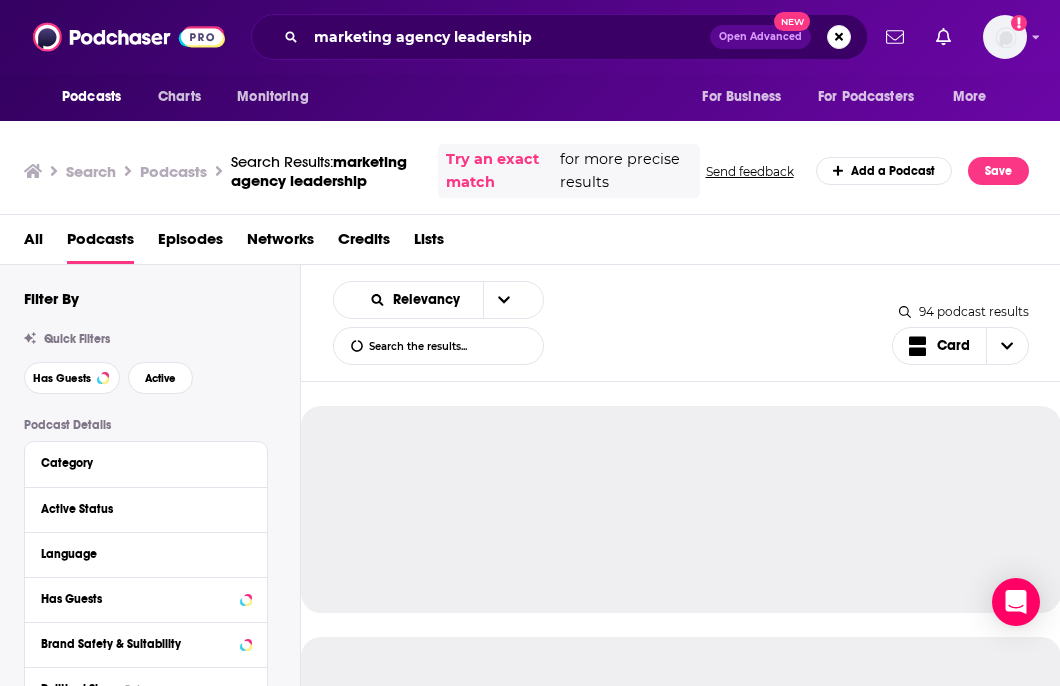 scroll, scrollTop: 0, scrollLeft: 0, axis: both 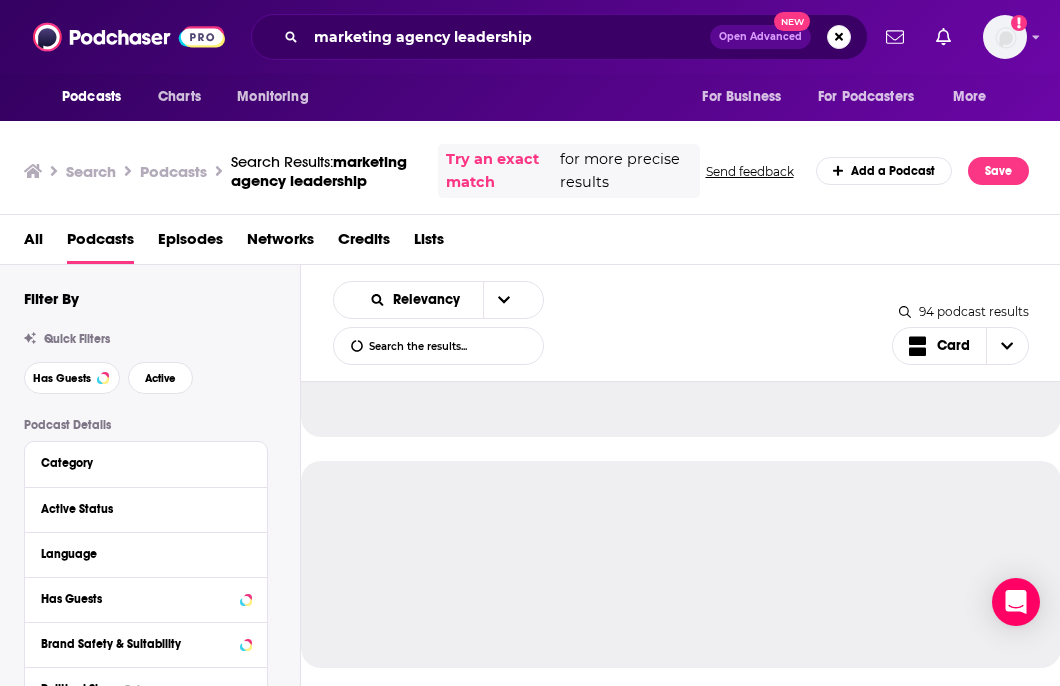 click on "Episodes" at bounding box center [190, 243] 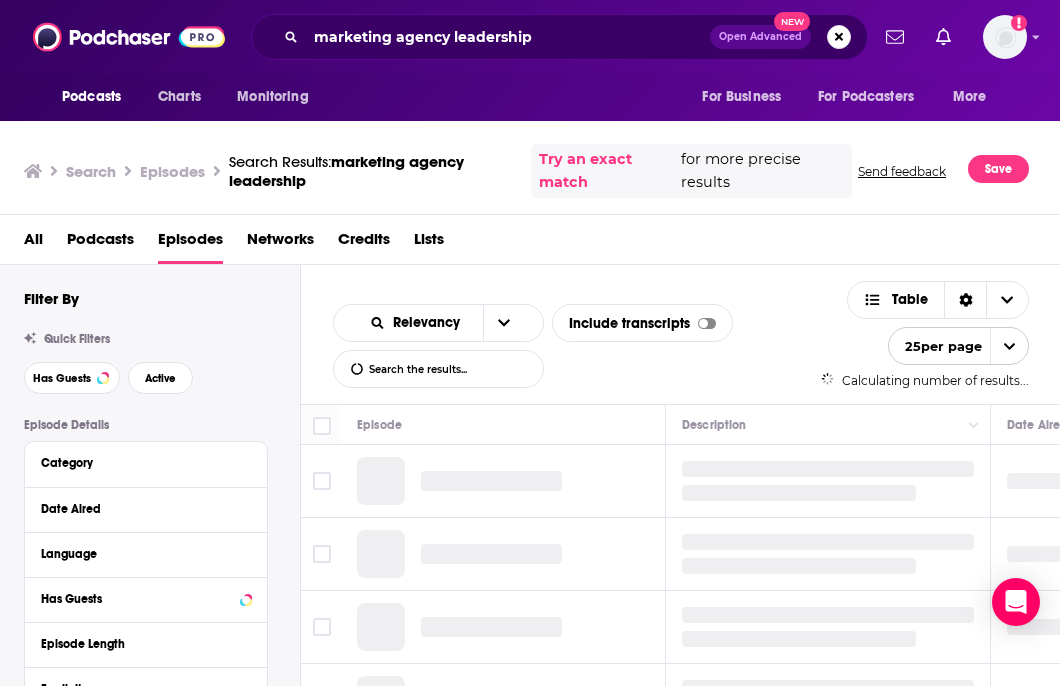 scroll, scrollTop: 0, scrollLeft: 0, axis: both 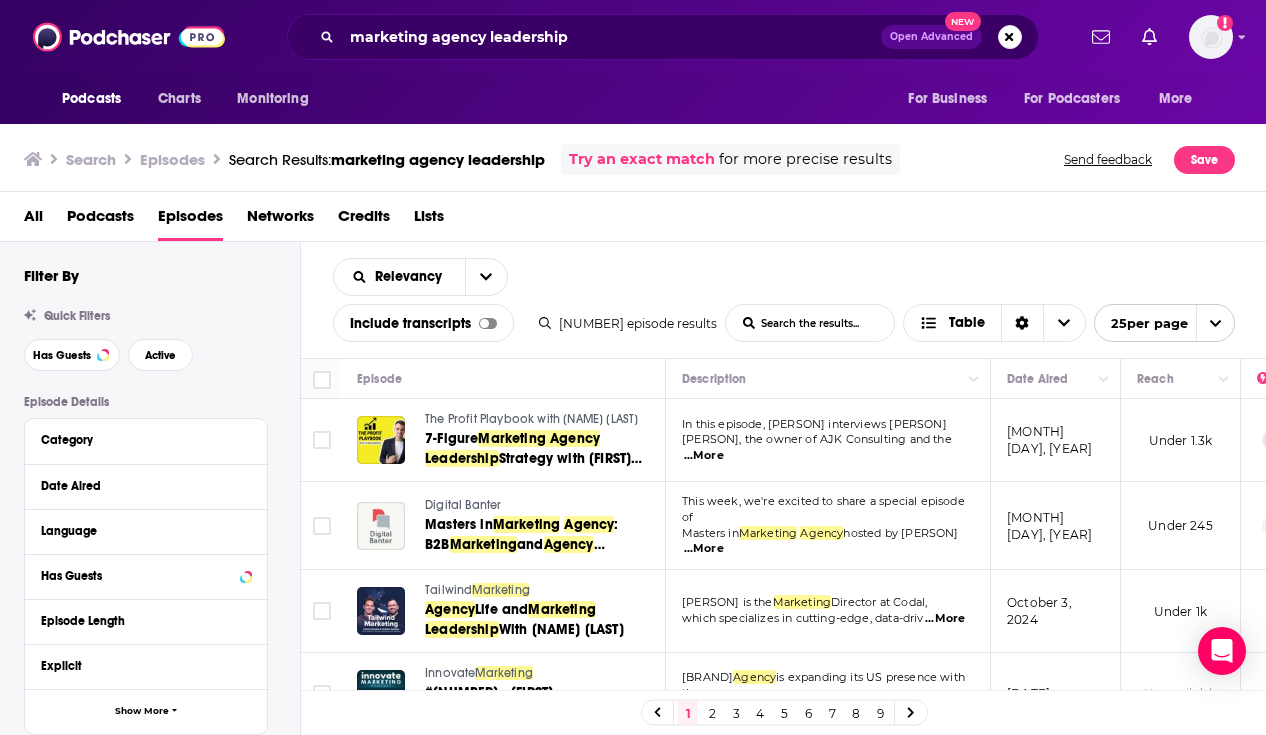 click on "Podcasts" at bounding box center [100, 220] 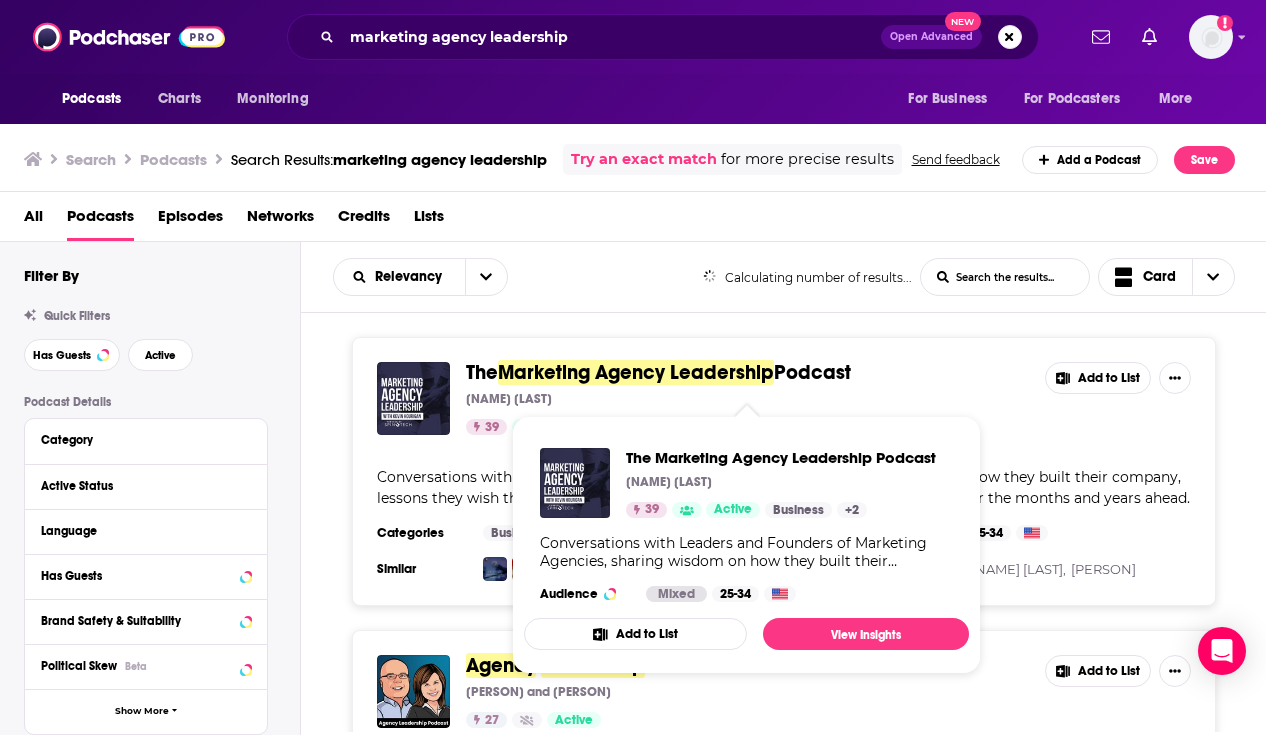click on "Marketing Agency Leadership" at bounding box center (636, 372) 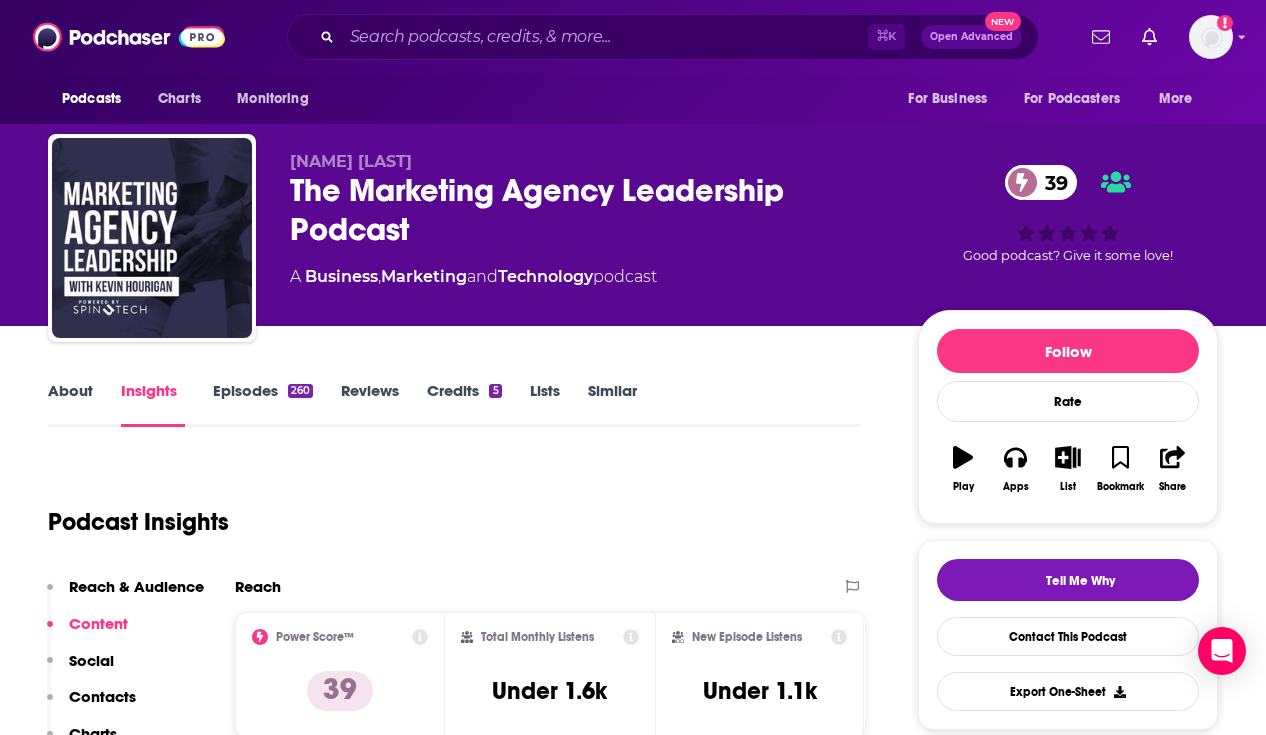 scroll, scrollTop: 0, scrollLeft: 0, axis: both 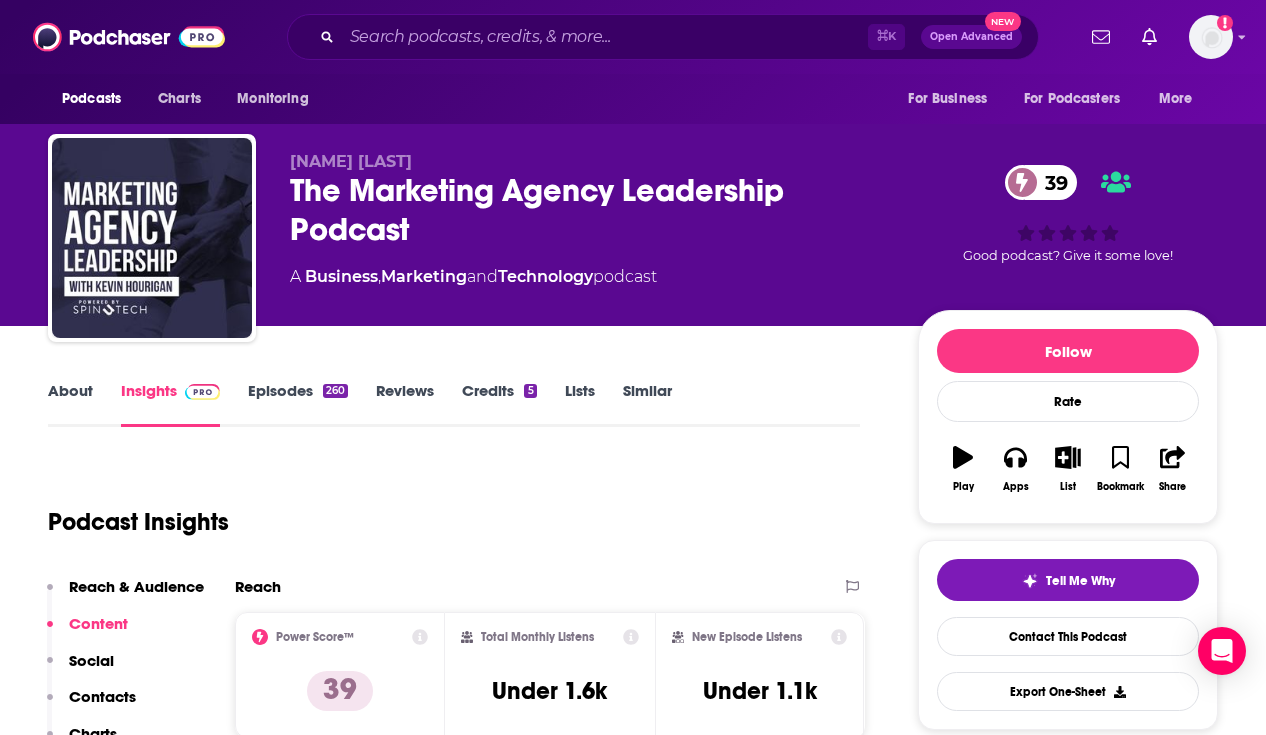 click on "About" at bounding box center [70, 404] 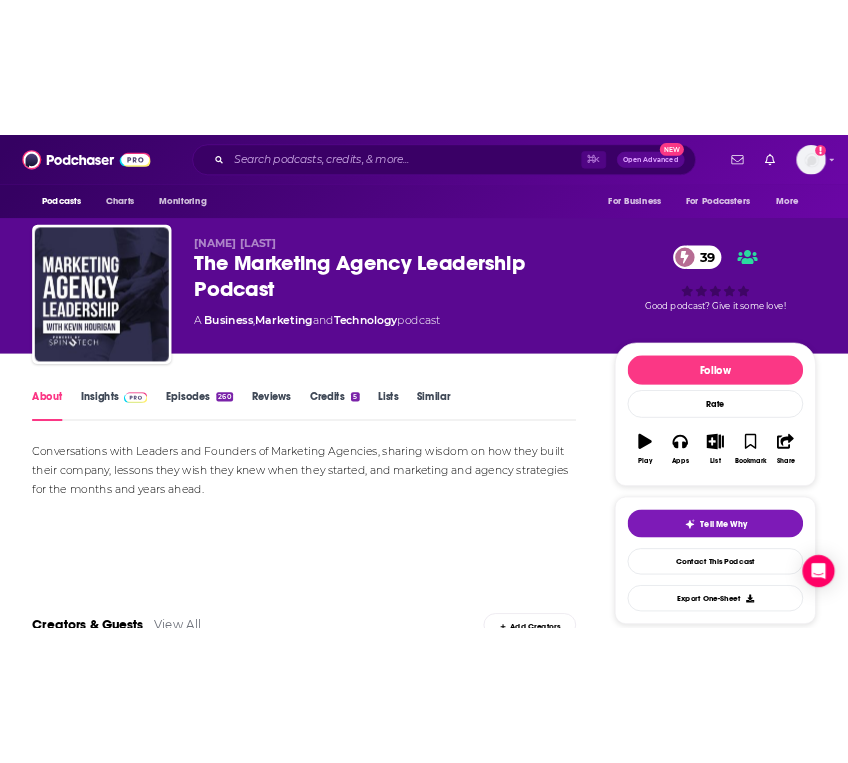 scroll, scrollTop: 5, scrollLeft: 0, axis: vertical 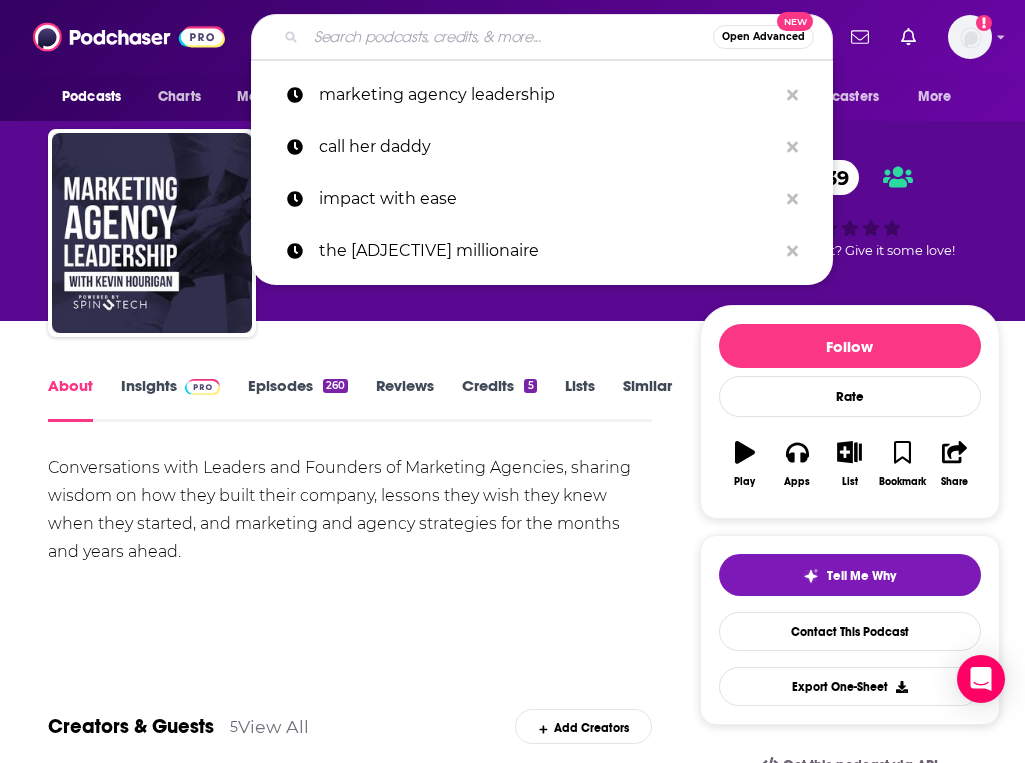 click at bounding box center (509, 37) 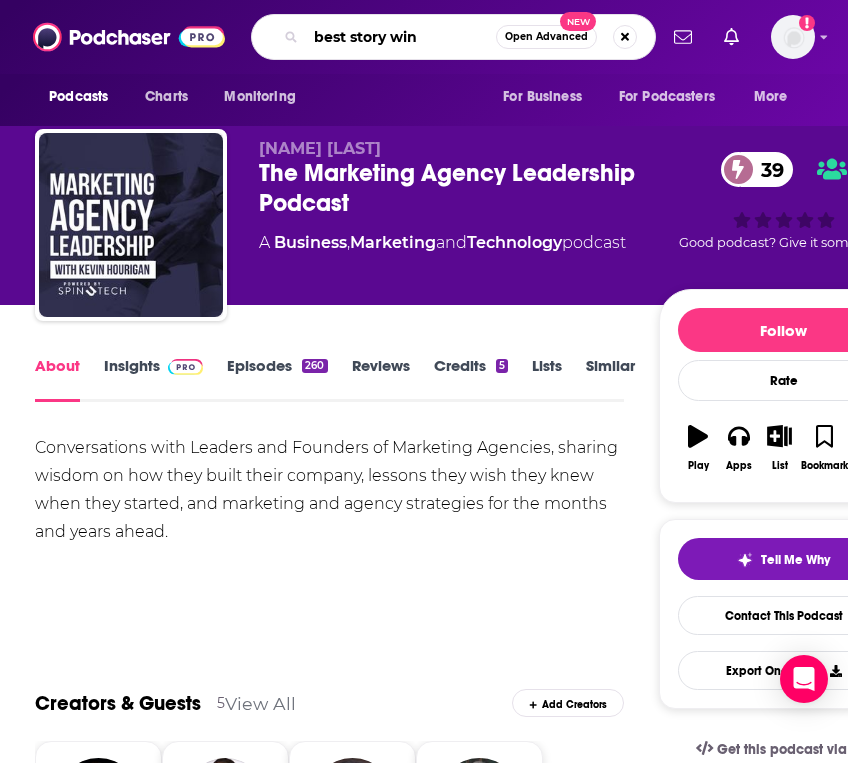 type on "best story wins" 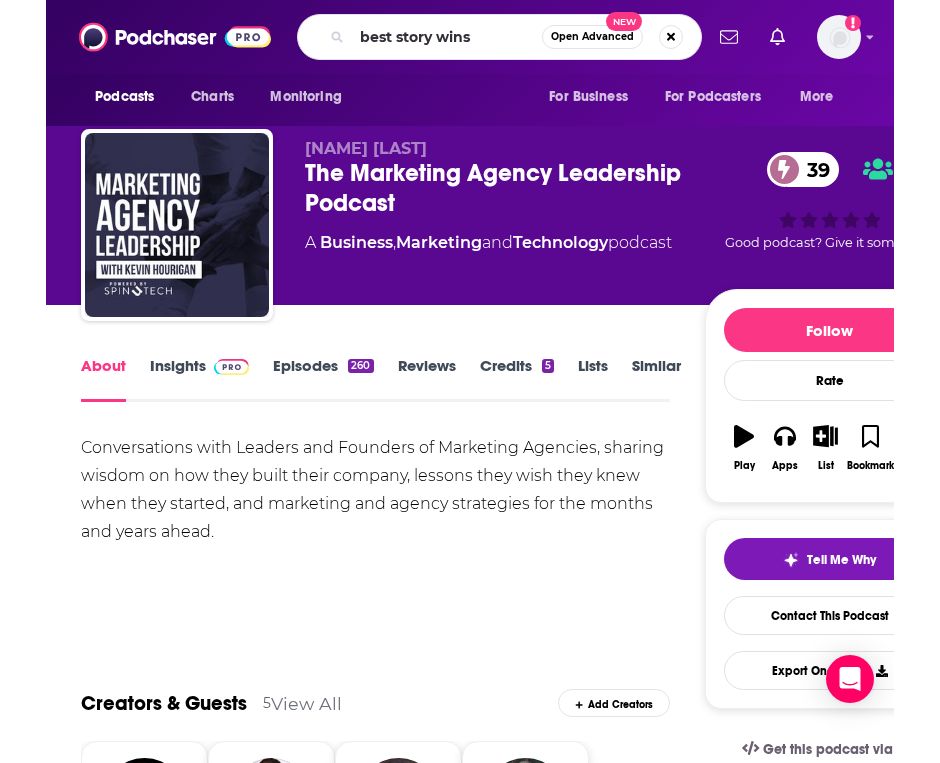 scroll, scrollTop: 0, scrollLeft: 0, axis: both 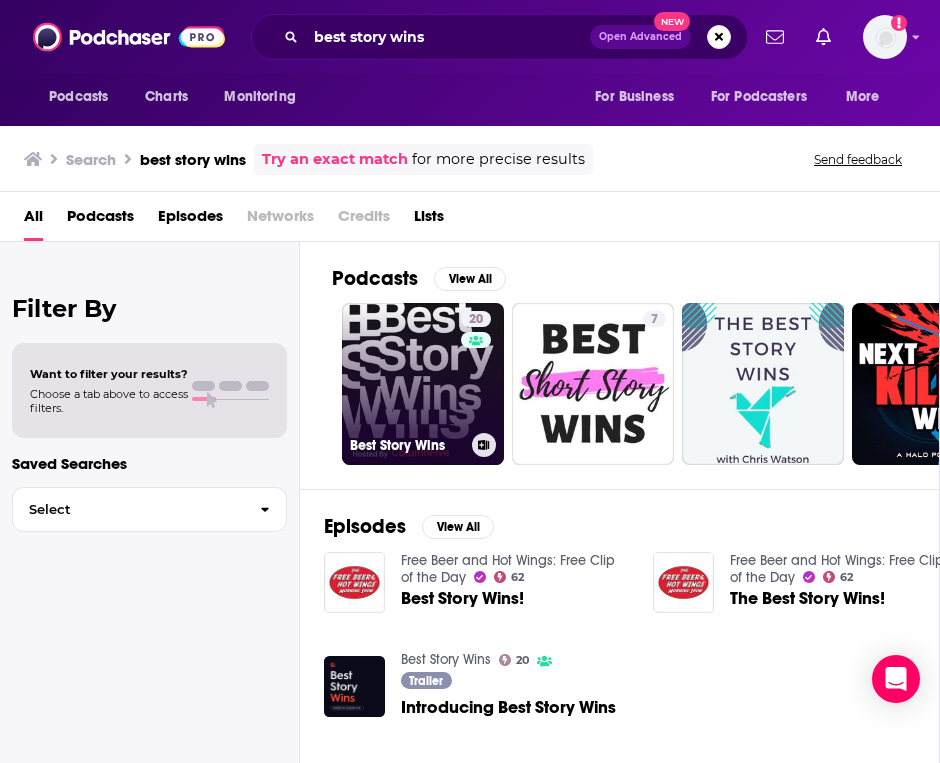 click on "20 Best Story Wins" at bounding box center [423, 384] 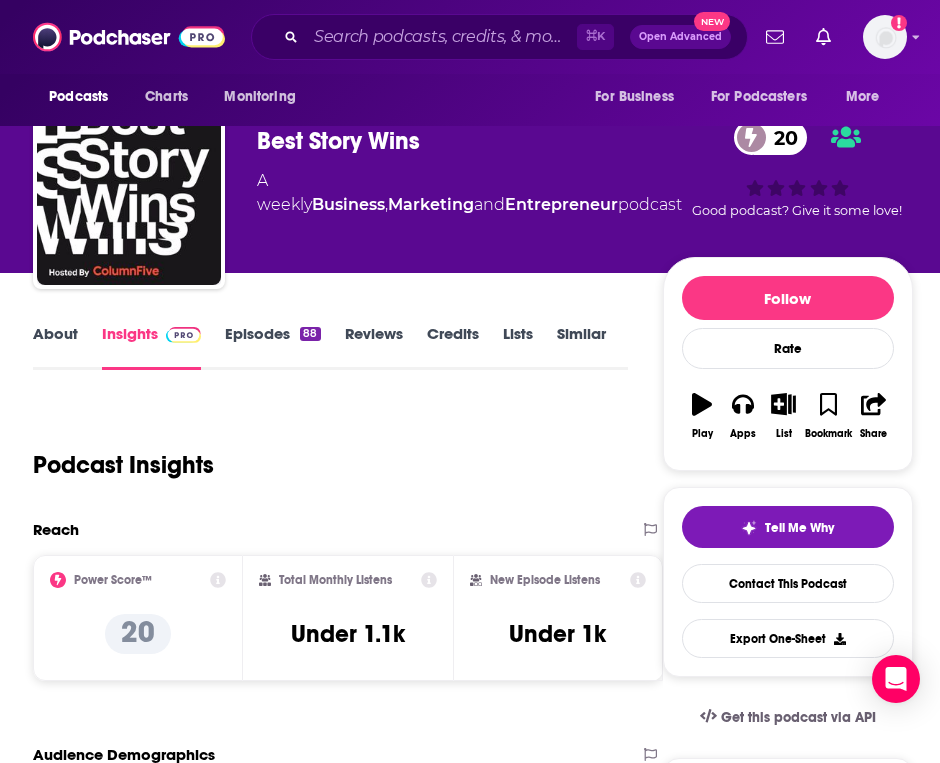 scroll, scrollTop: 0, scrollLeft: 2, axis: horizontal 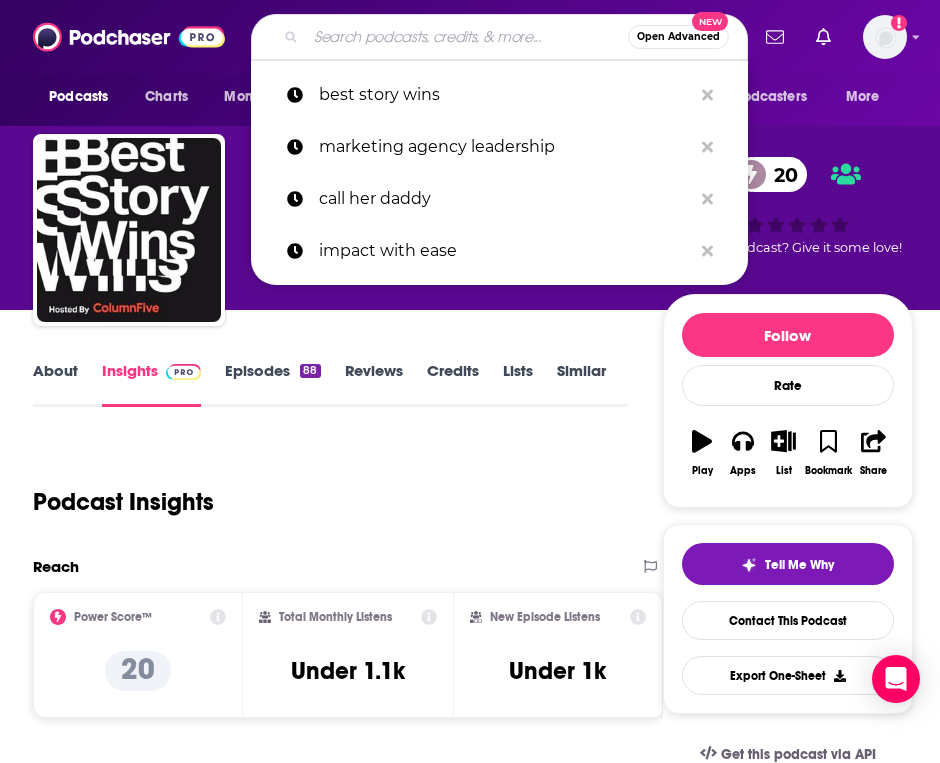 click at bounding box center [467, 37] 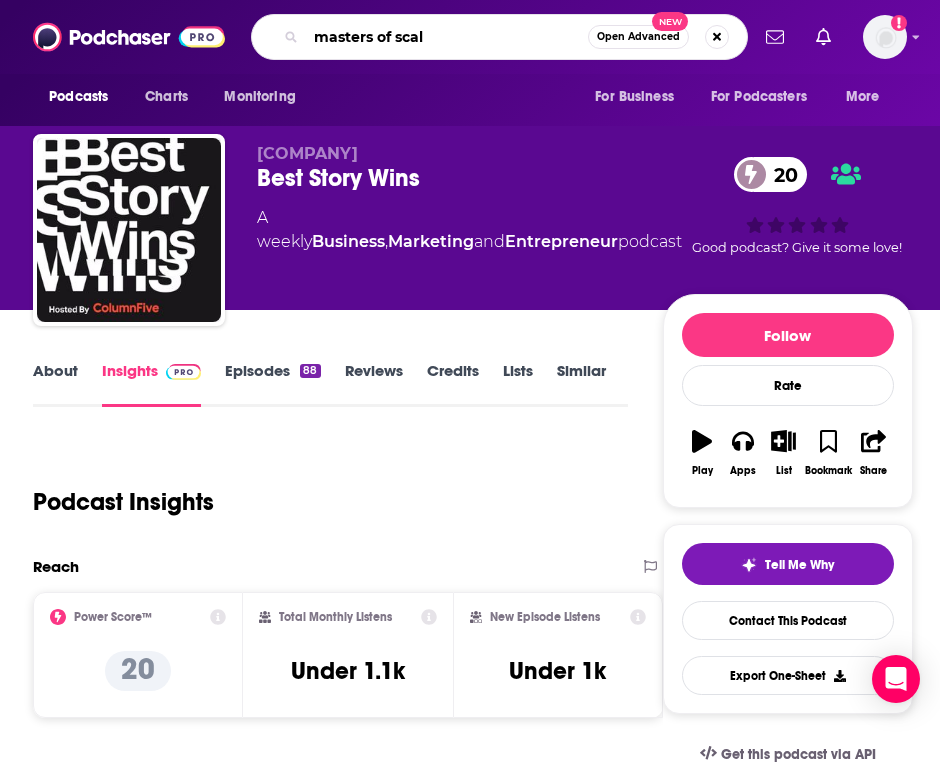 type on "masters of scale" 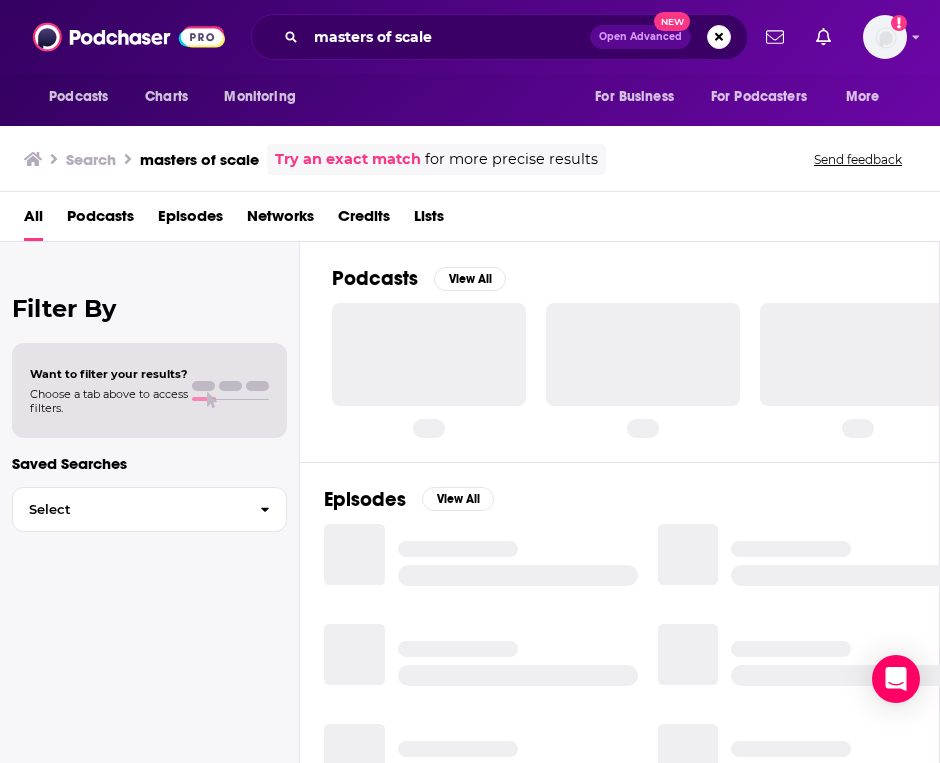 scroll, scrollTop: 0, scrollLeft: 0, axis: both 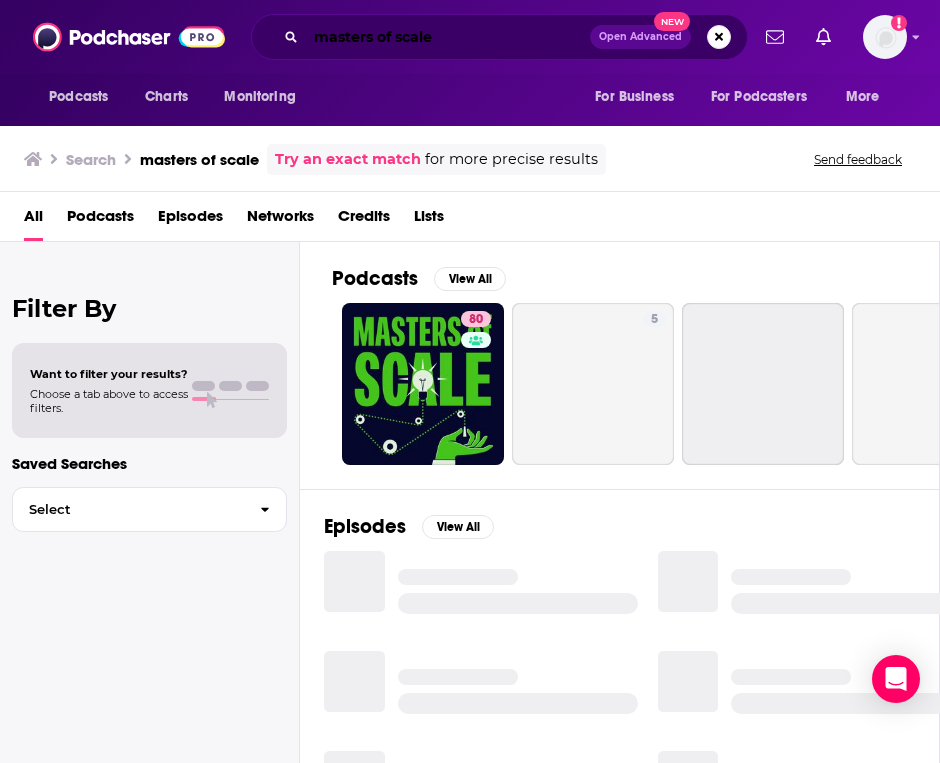 click on "masters of scale" at bounding box center [448, 37] 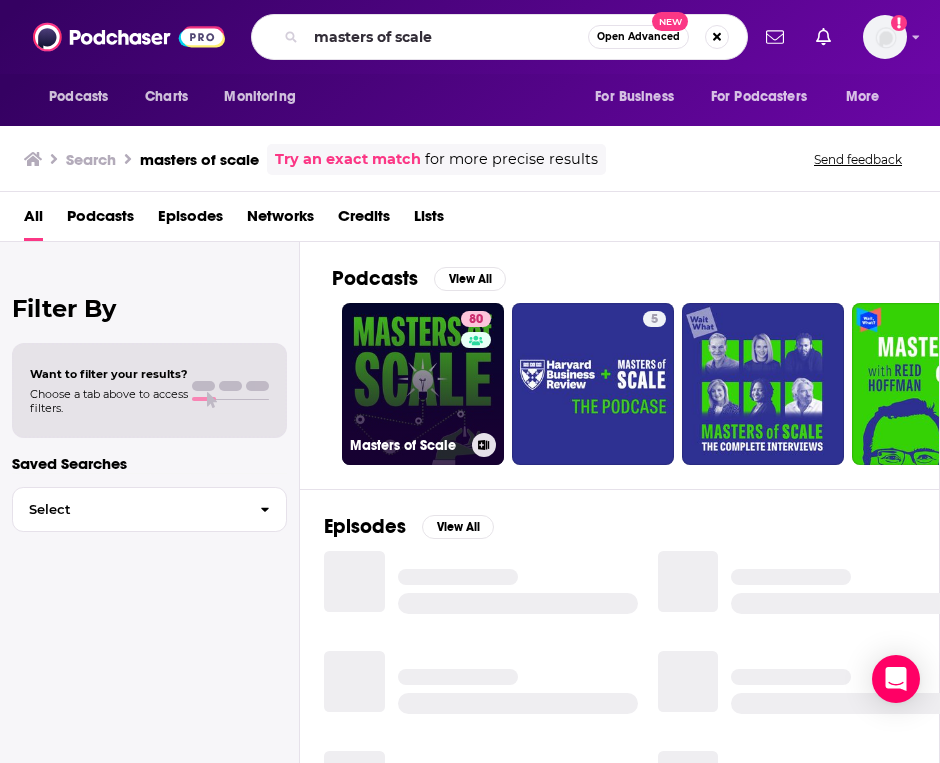 click on "80 Masters of Scale" at bounding box center (423, 384) 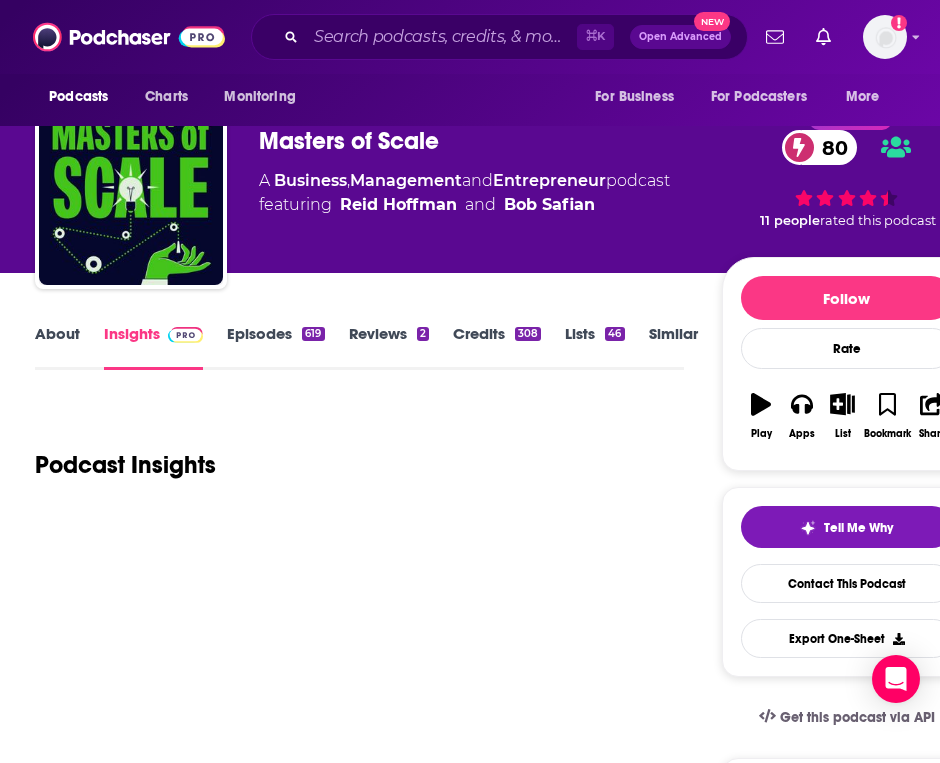 scroll, scrollTop: 53, scrollLeft: 0, axis: vertical 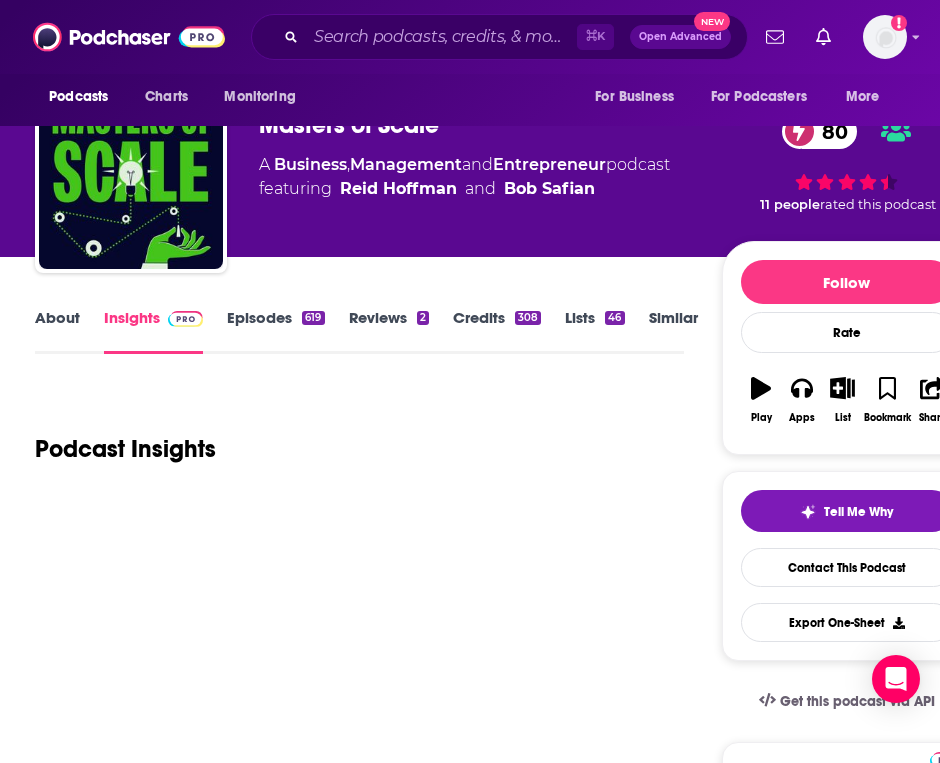 click on "About" at bounding box center [57, 331] 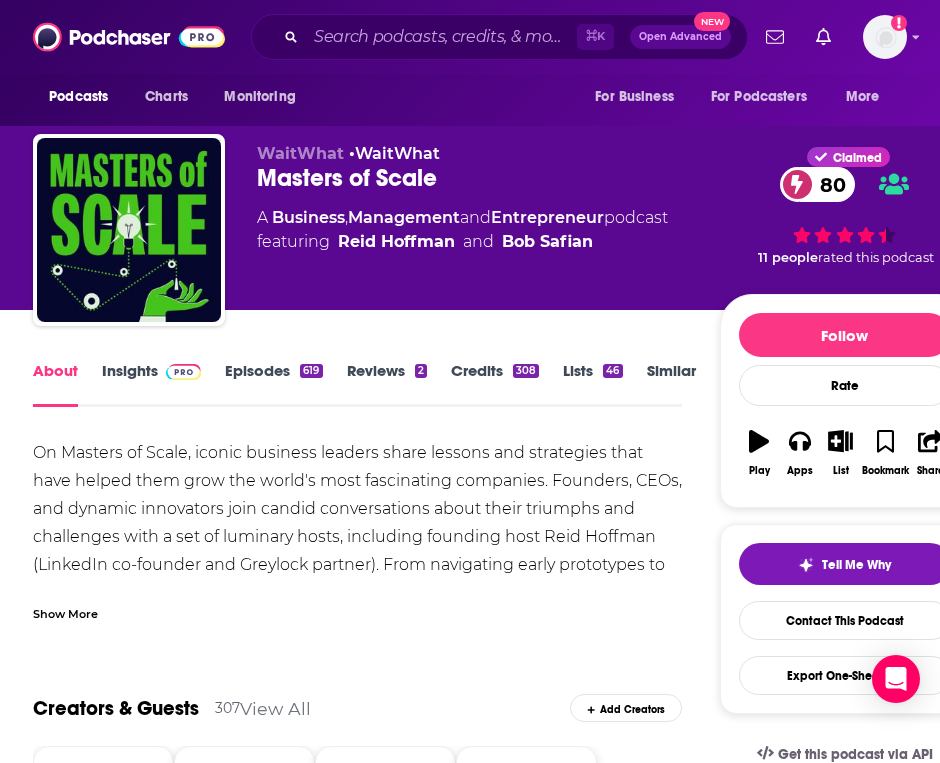 scroll, scrollTop: 0, scrollLeft: 2, axis: horizontal 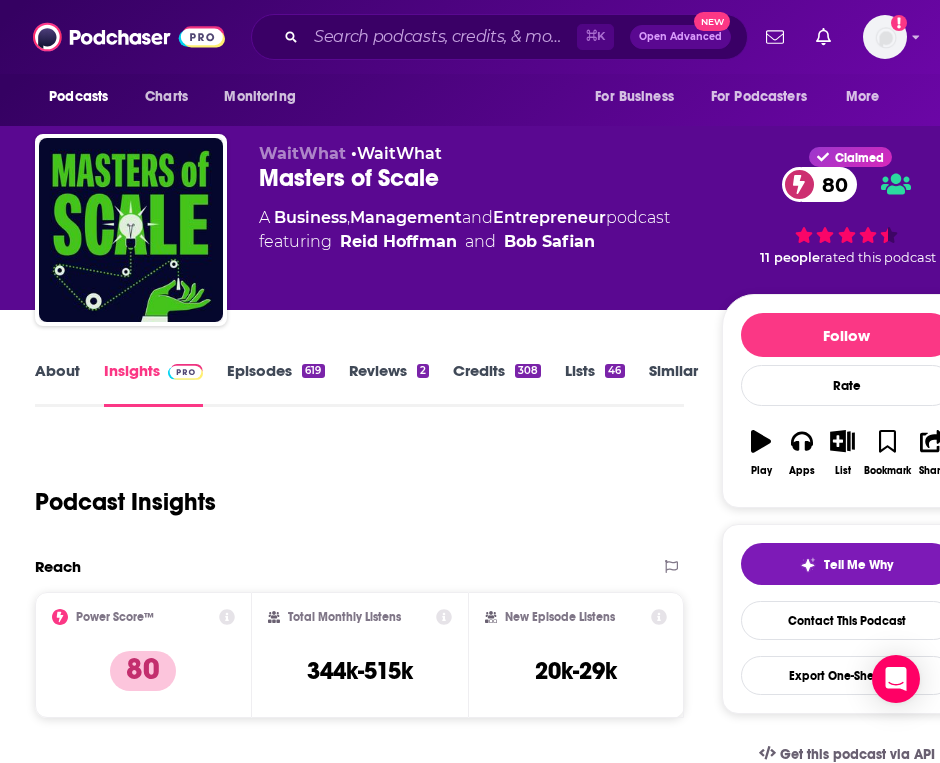 click on "About" at bounding box center [57, 384] 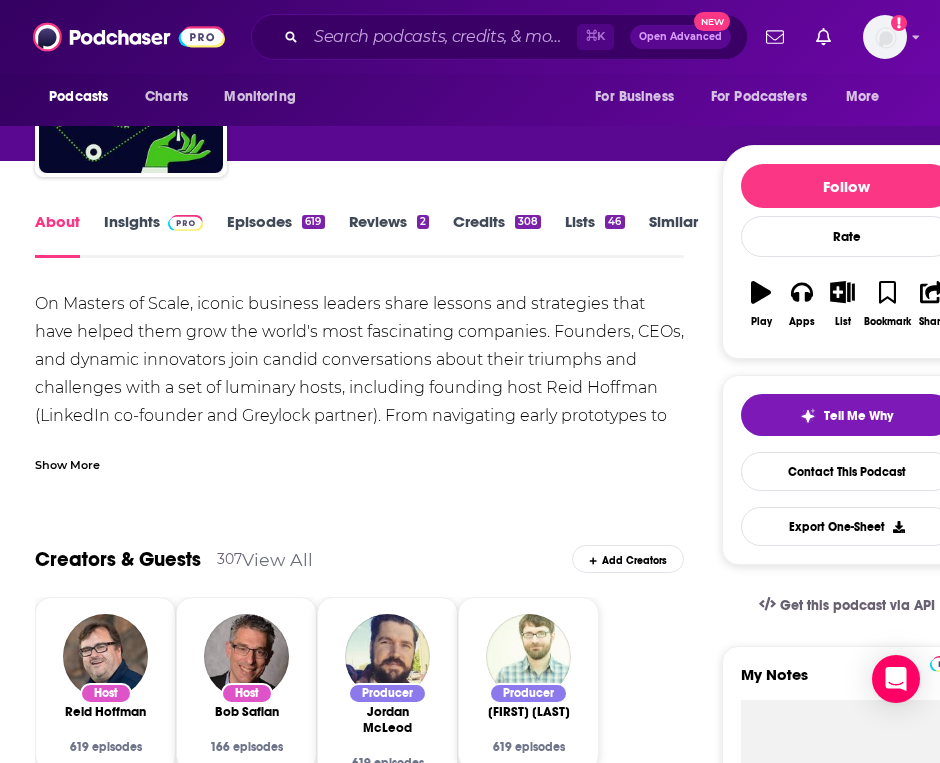 scroll, scrollTop: 183, scrollLeft: 0, axis: vertical 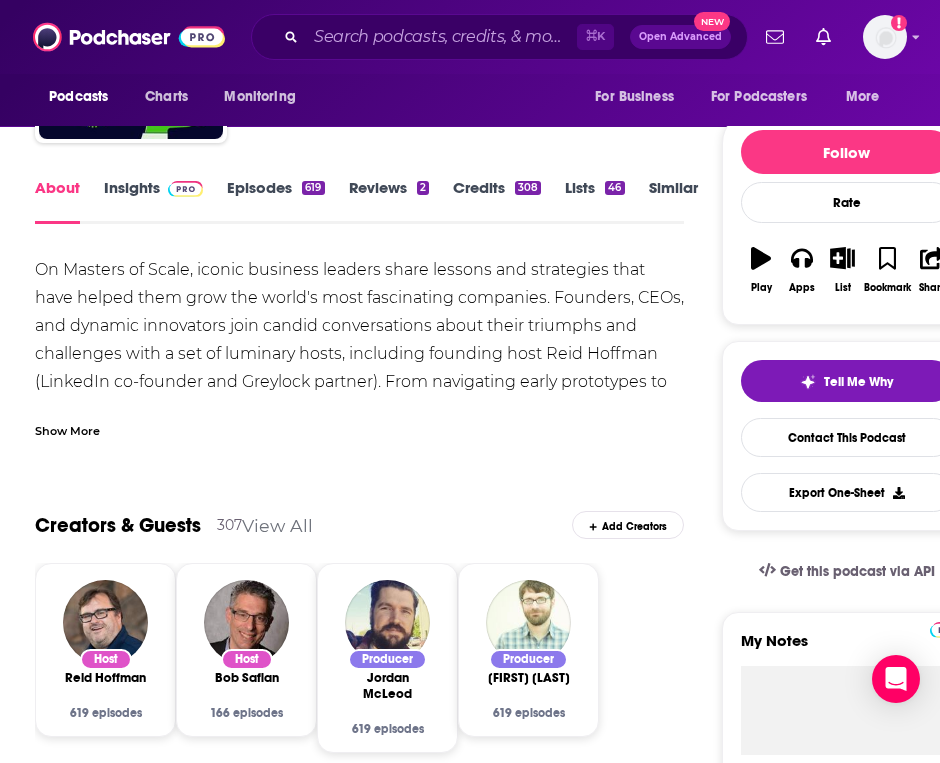 click on "Show More" at bounding box center [67, 429] 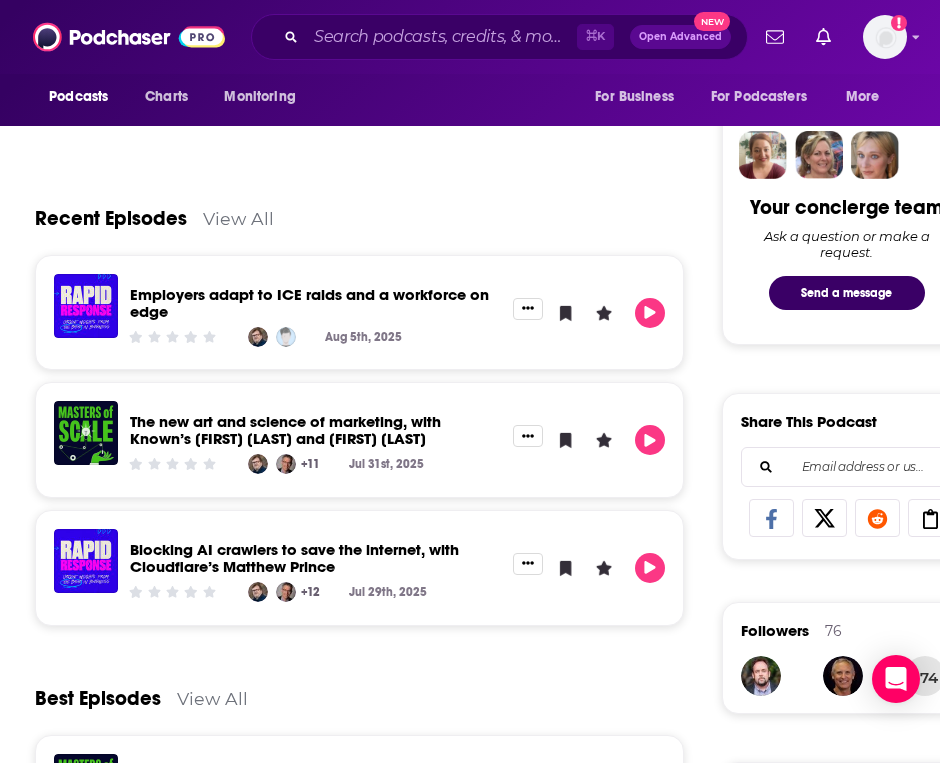 scroll, scrollTop: 642, scrollLeft: 0, axis: vertical 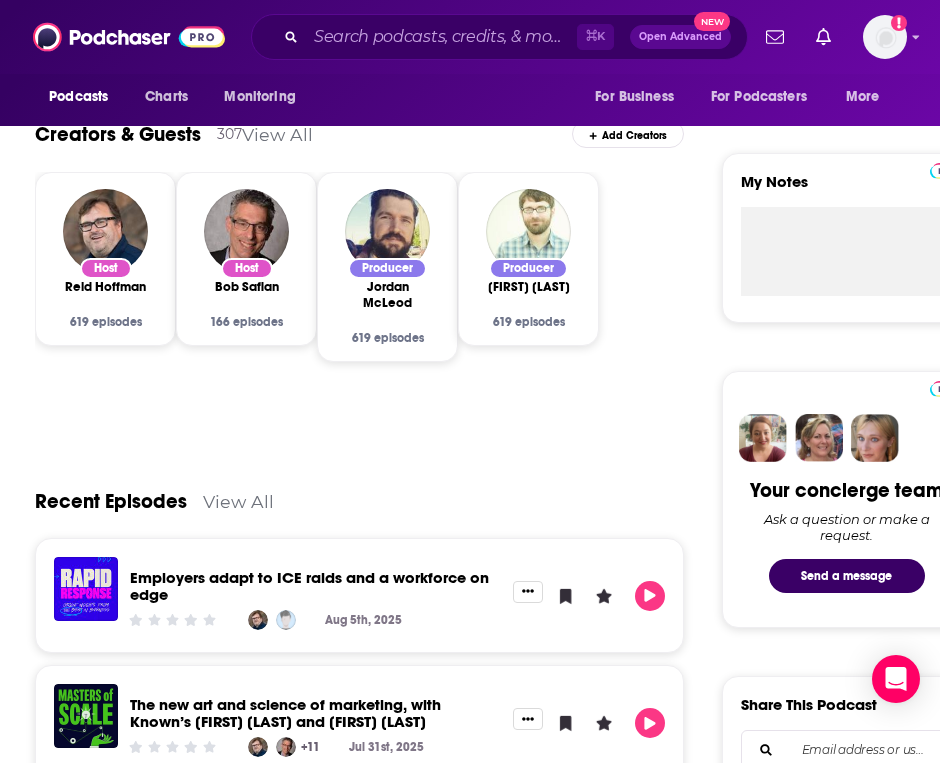 click on "View All" at bounding box center (238, 501) 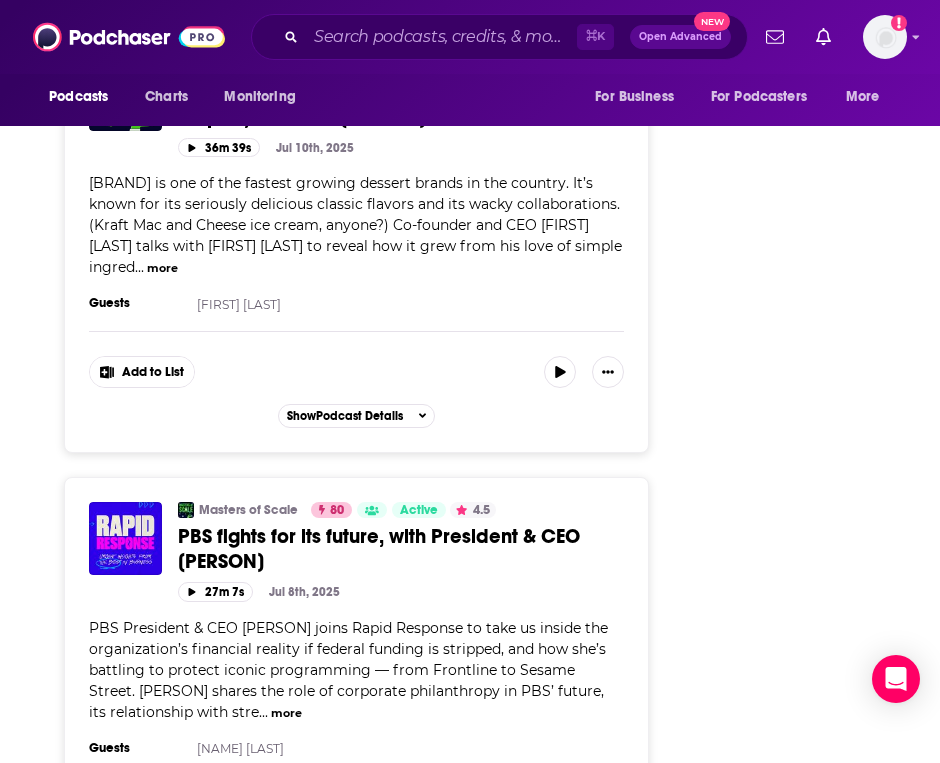 scroll, scrollTop: 4047, scrollLeft: 3, axis: both 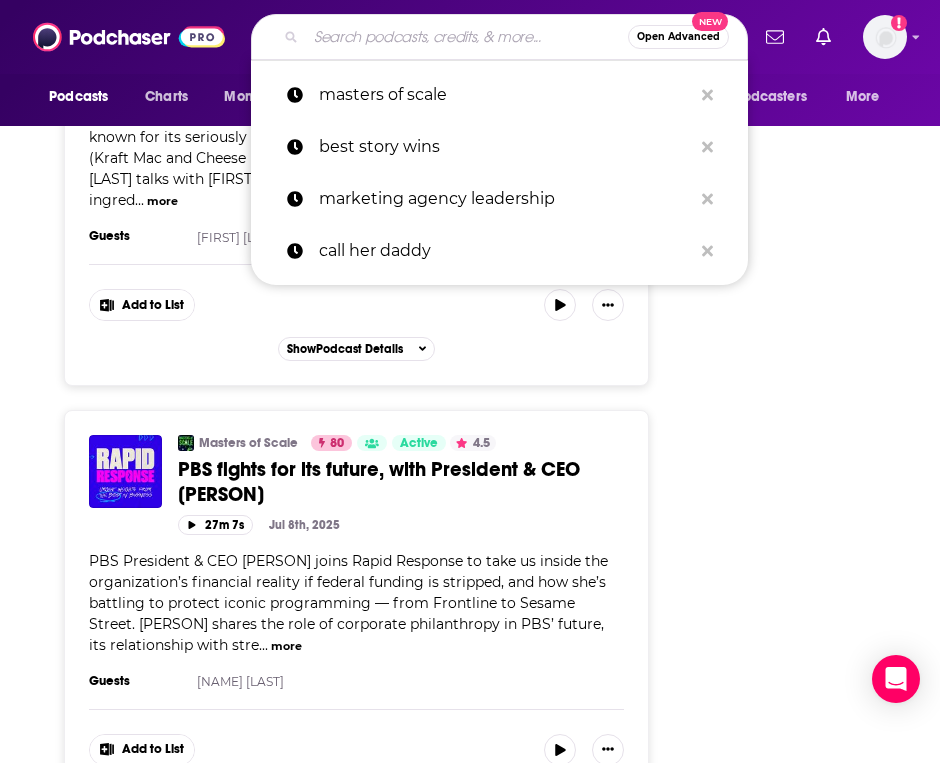 click at bounding box center (467, 37) 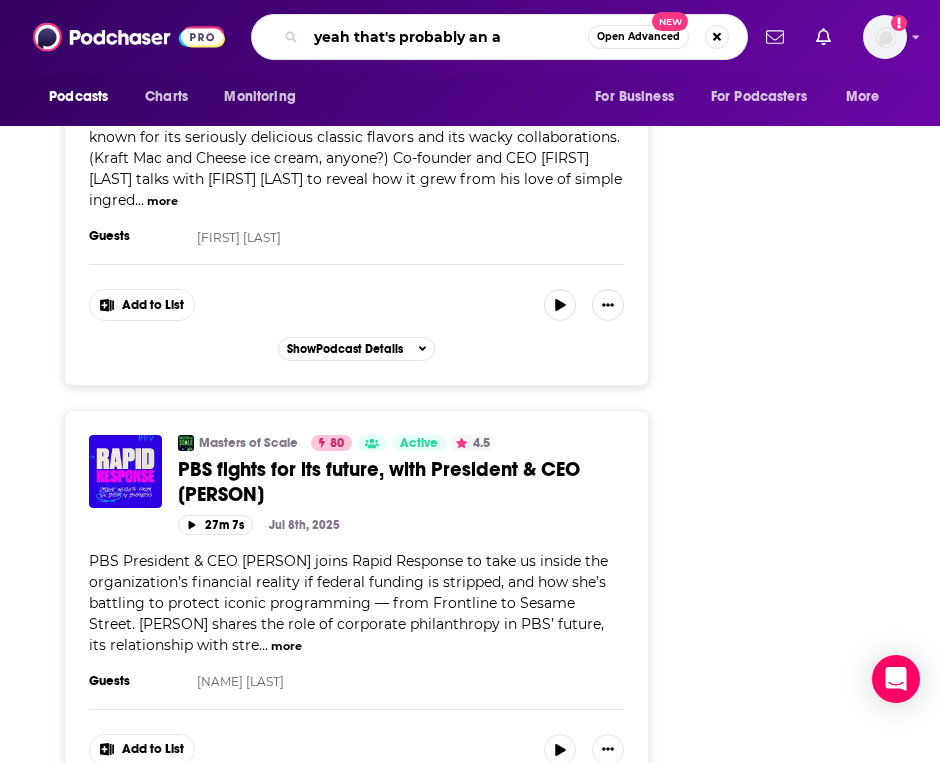type on "yeah that's probably an ad" 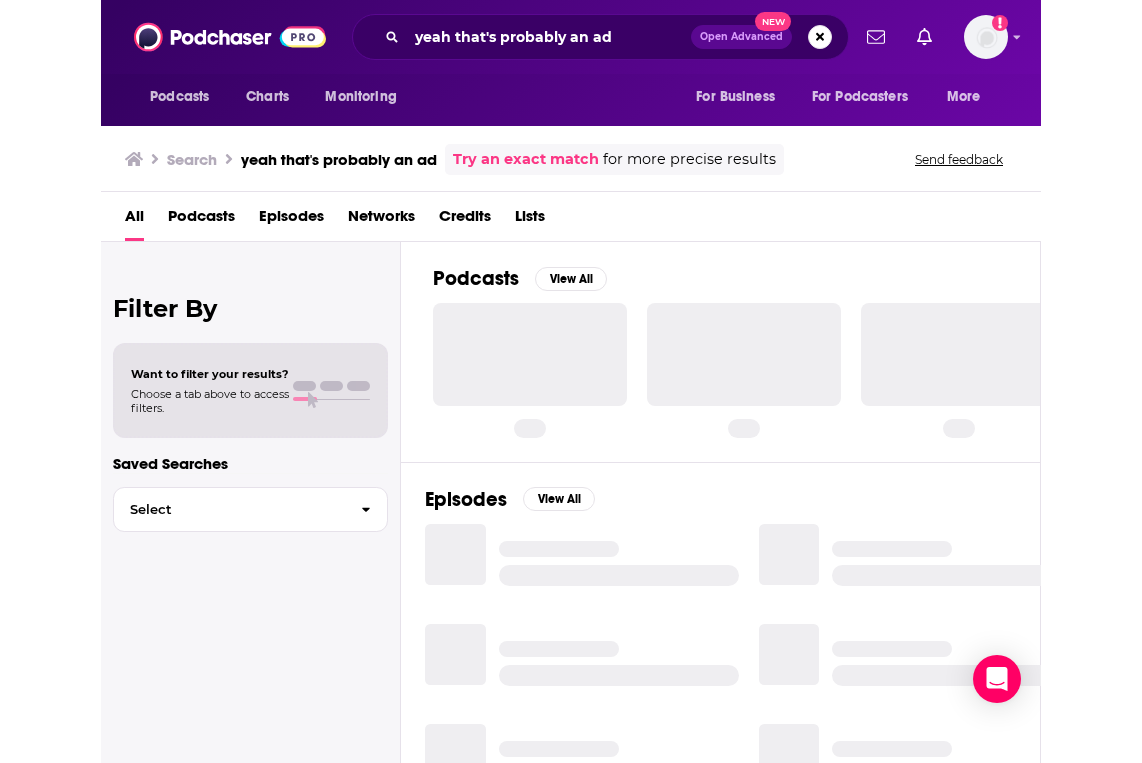 scroll, scrollTop: 0, scrollLeft: 0, axis: both 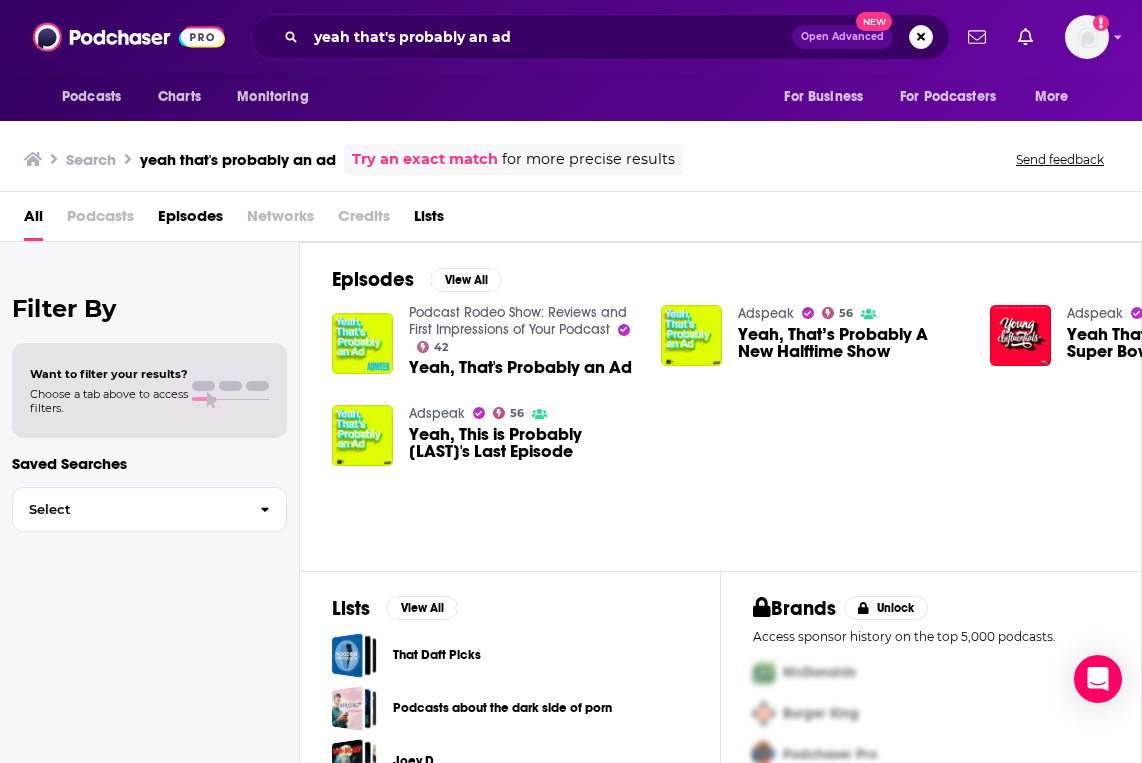 click on "Yeah, That's Probably an Ad" at bounding box center [520, 367] 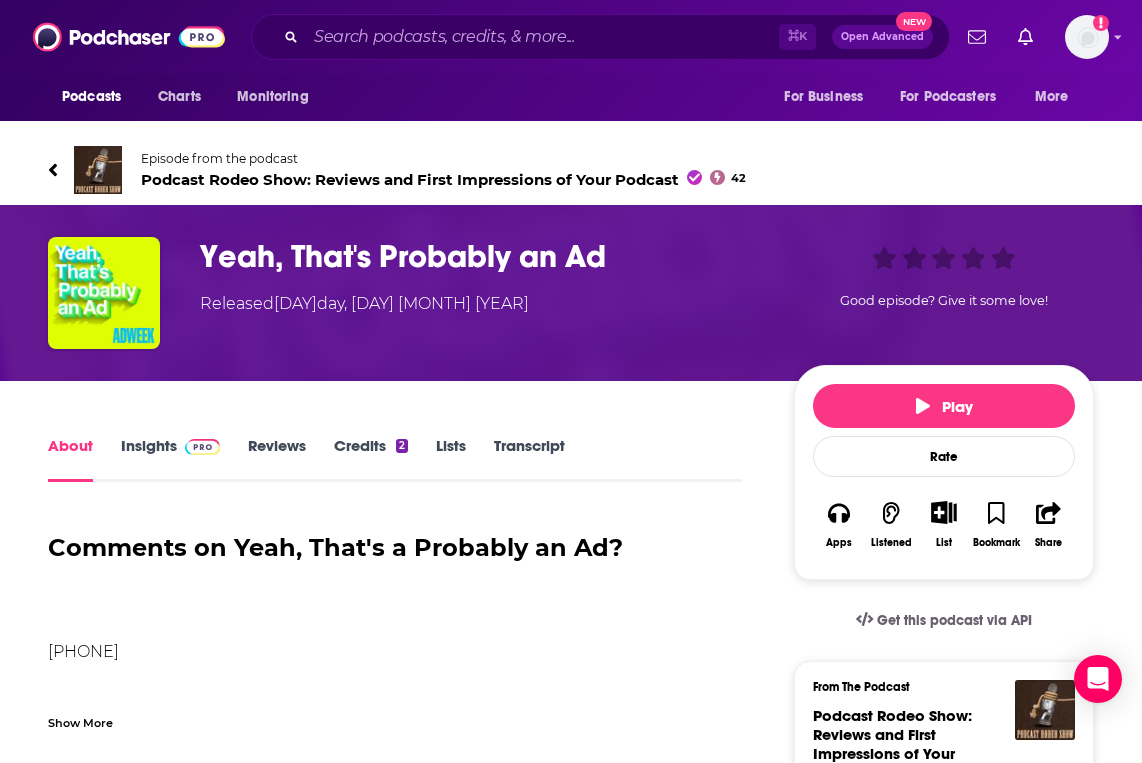 scroll, scrollTop: 0, scrollLeft: 0, axis: both 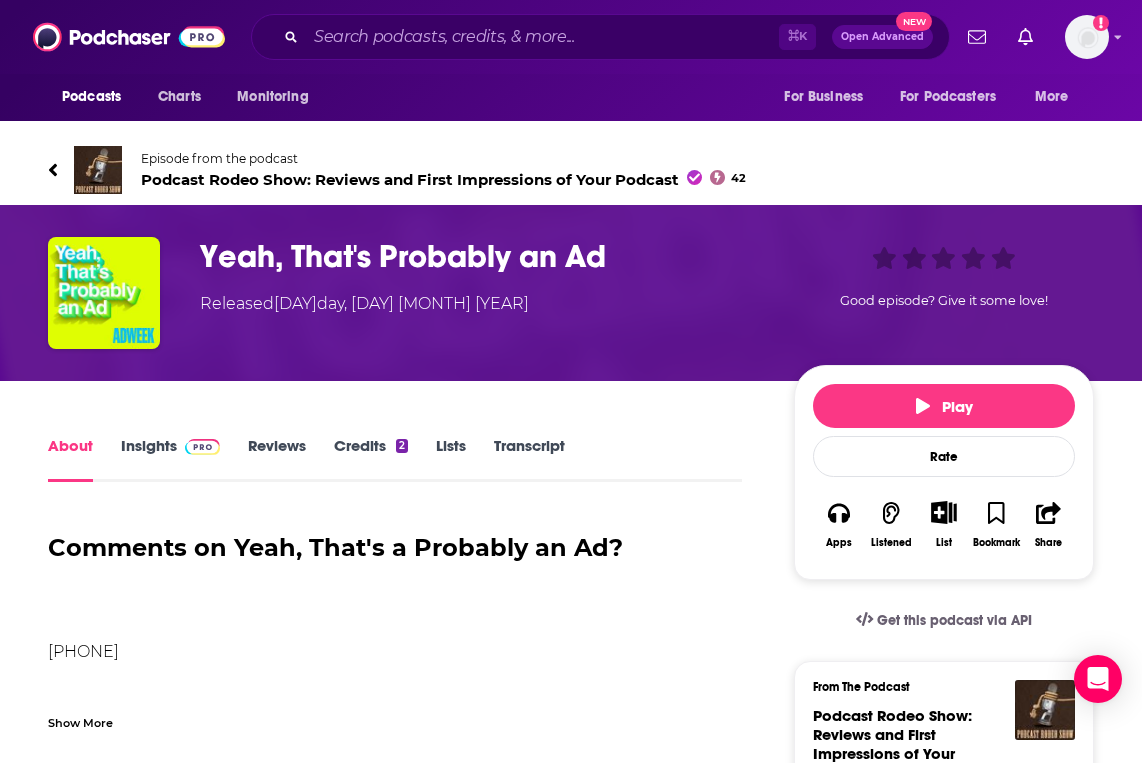 click on "Insights" at bounding box center [170, 459] 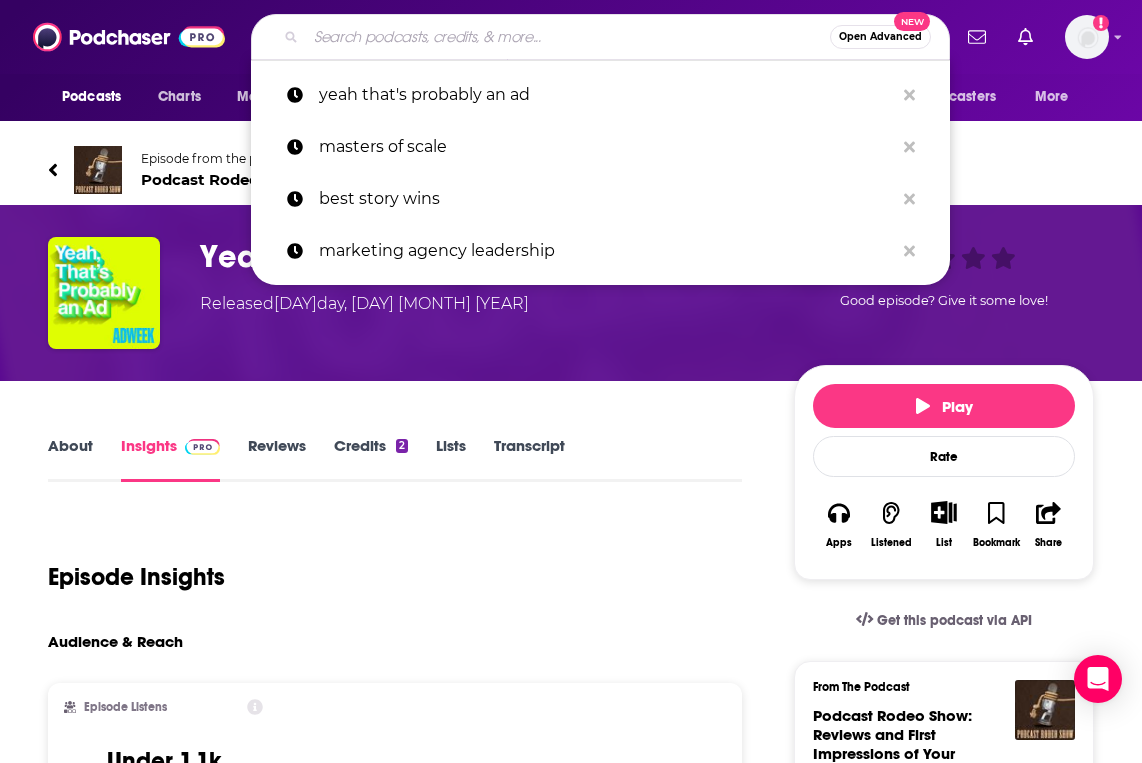 click at bounding box center [568, 37] 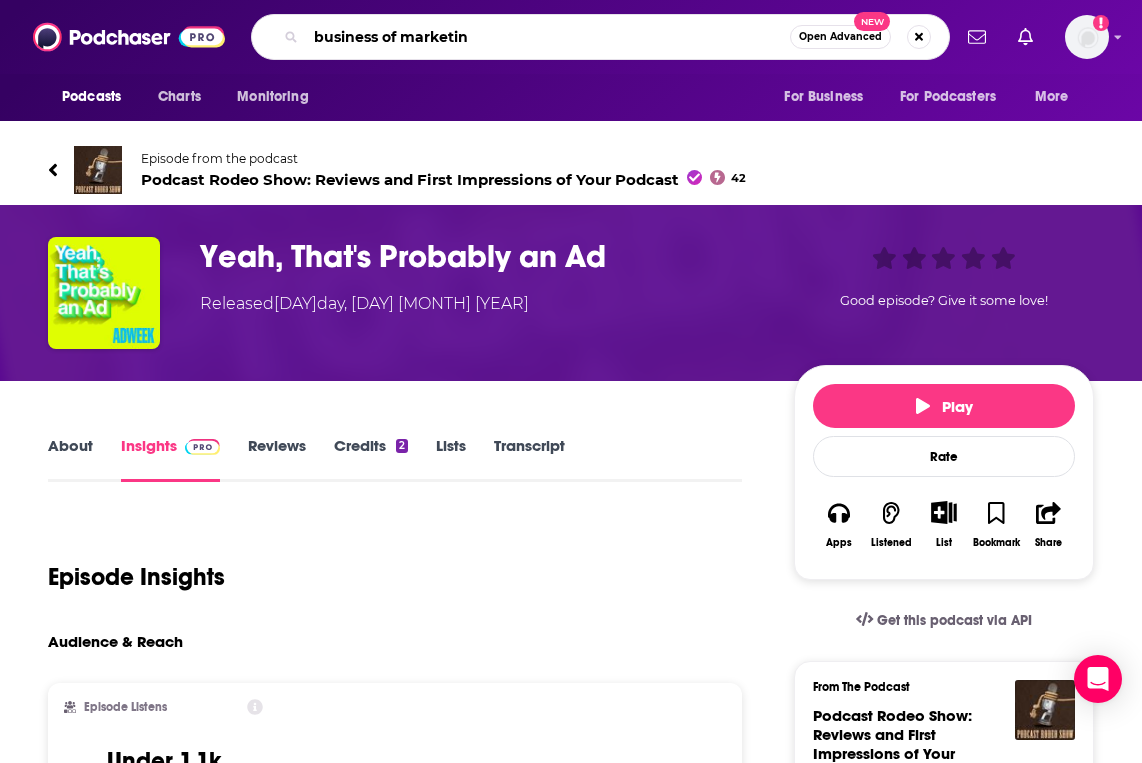 type on "business of marketing" 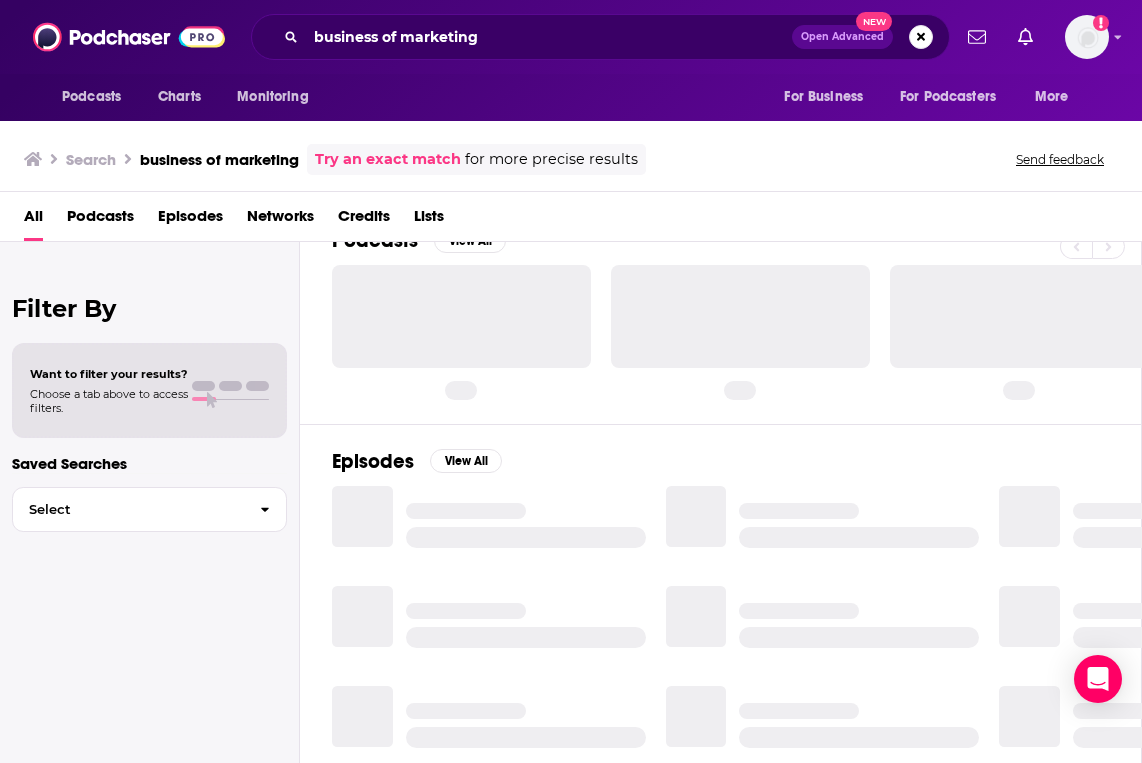 scroll, scrollTop: 39, scrollLeft: 0, axis: vertical 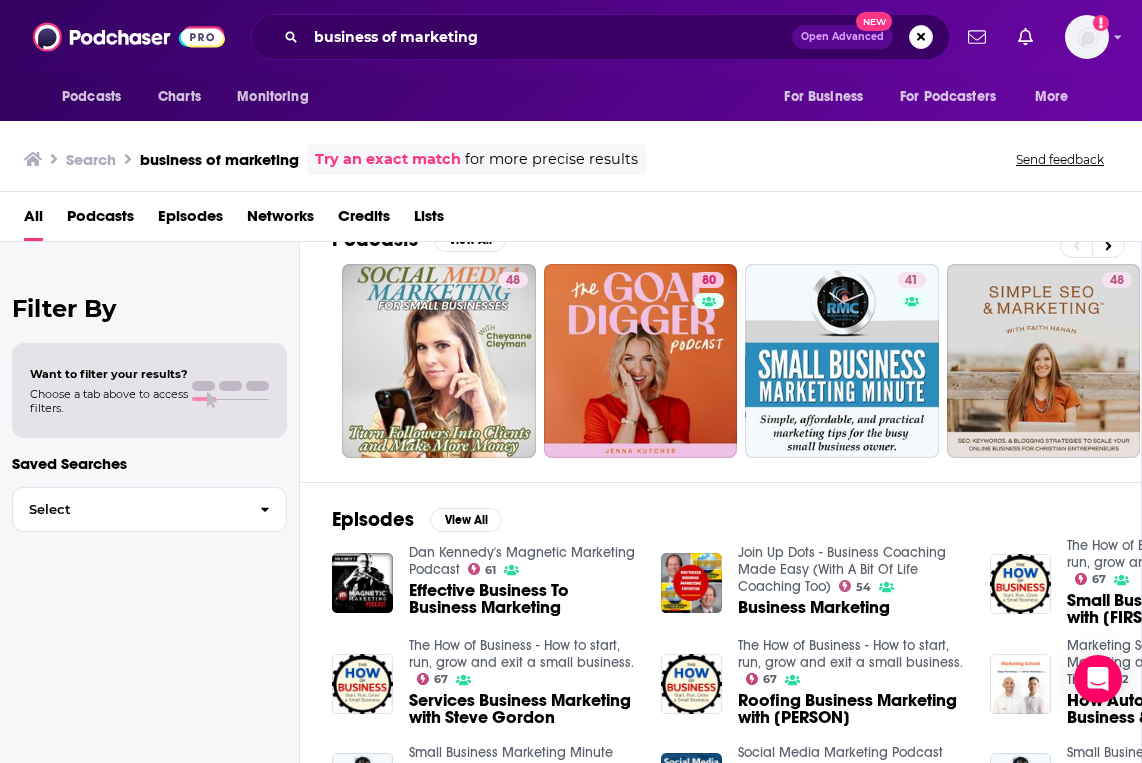 click on "Podcasts" at bounding box center [100, 220] 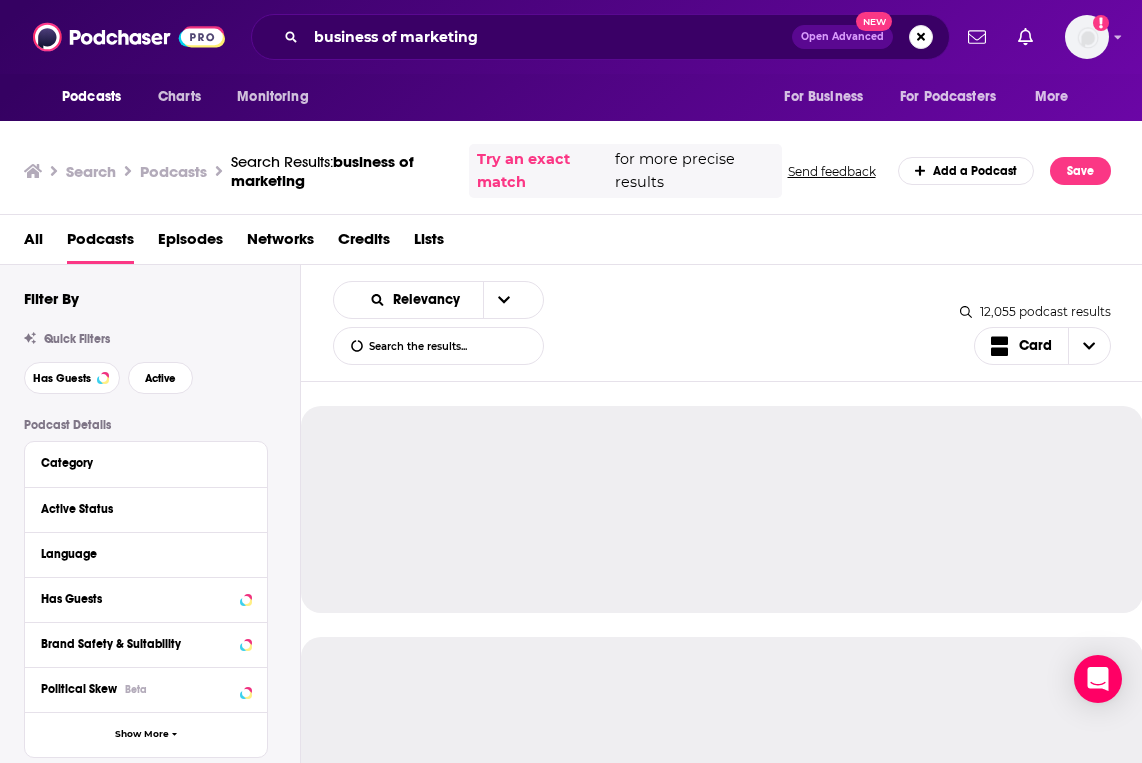 scroll, scrollTop: 0, scrollLeft: 0, axis: both 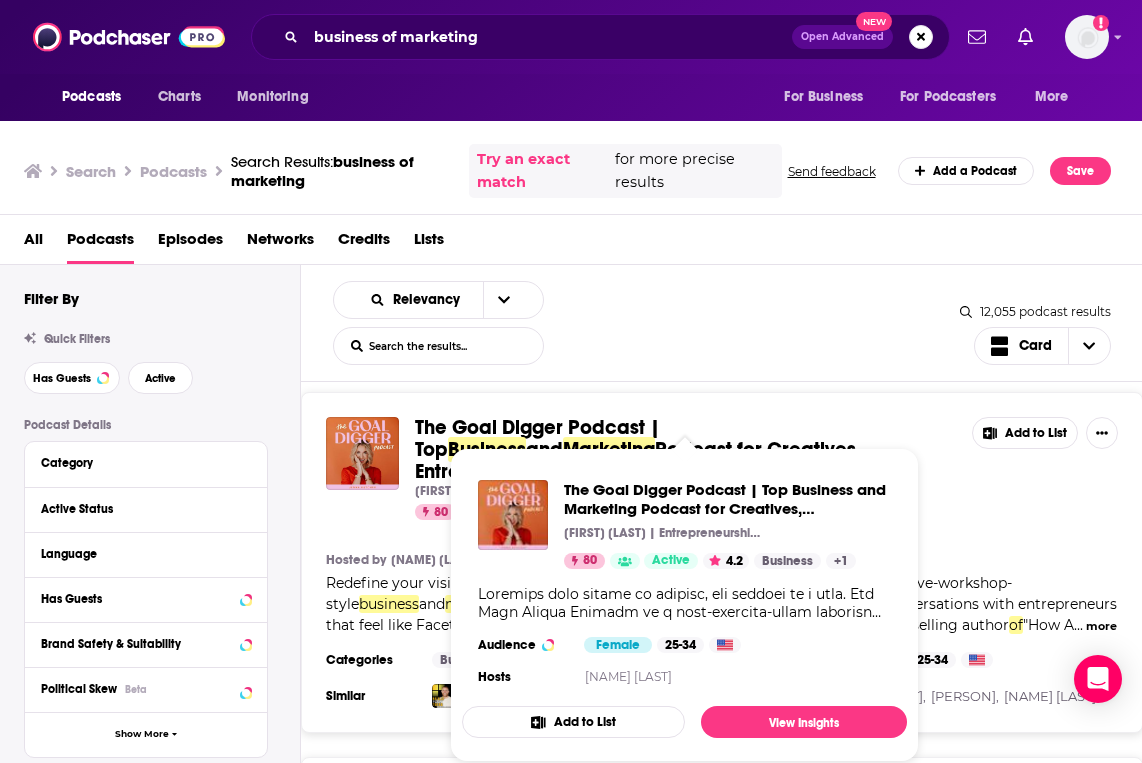 click on "The Goal Digger Podcast | Top" at bounding box center (537, 438) 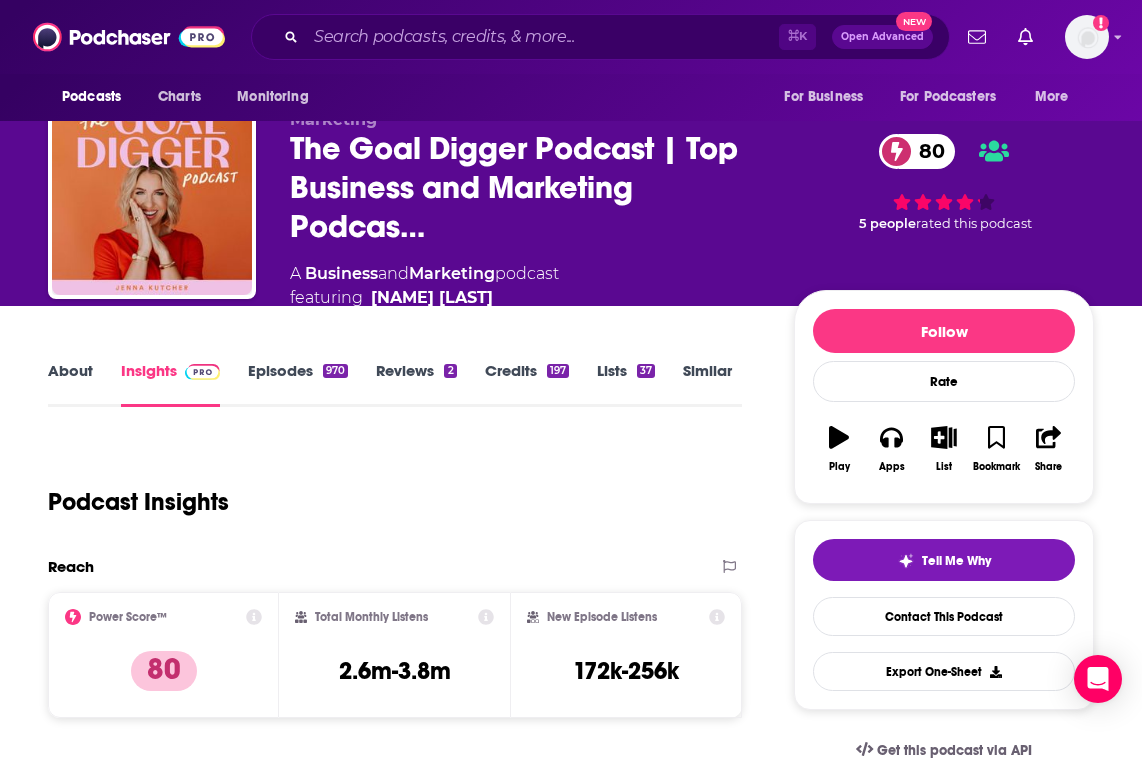 scroll, scrollTop: 31, scrollLeft: 12, axis: both 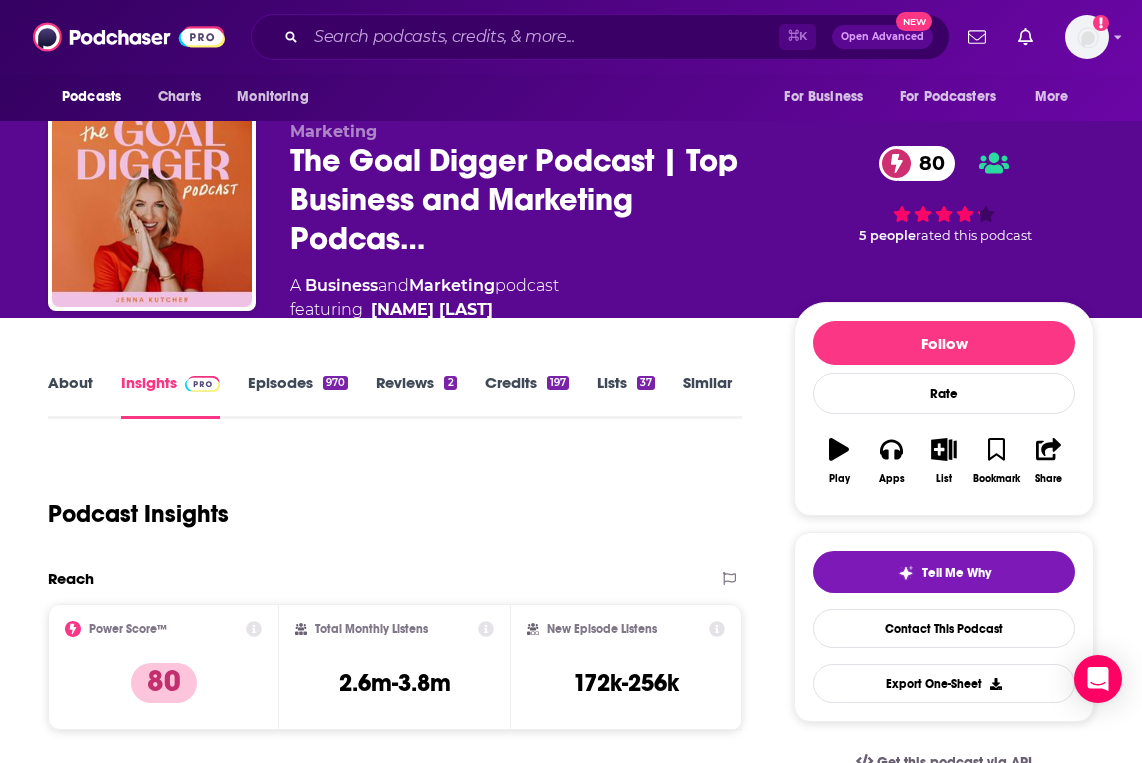 click on "About" at bounding box center [70, 396] 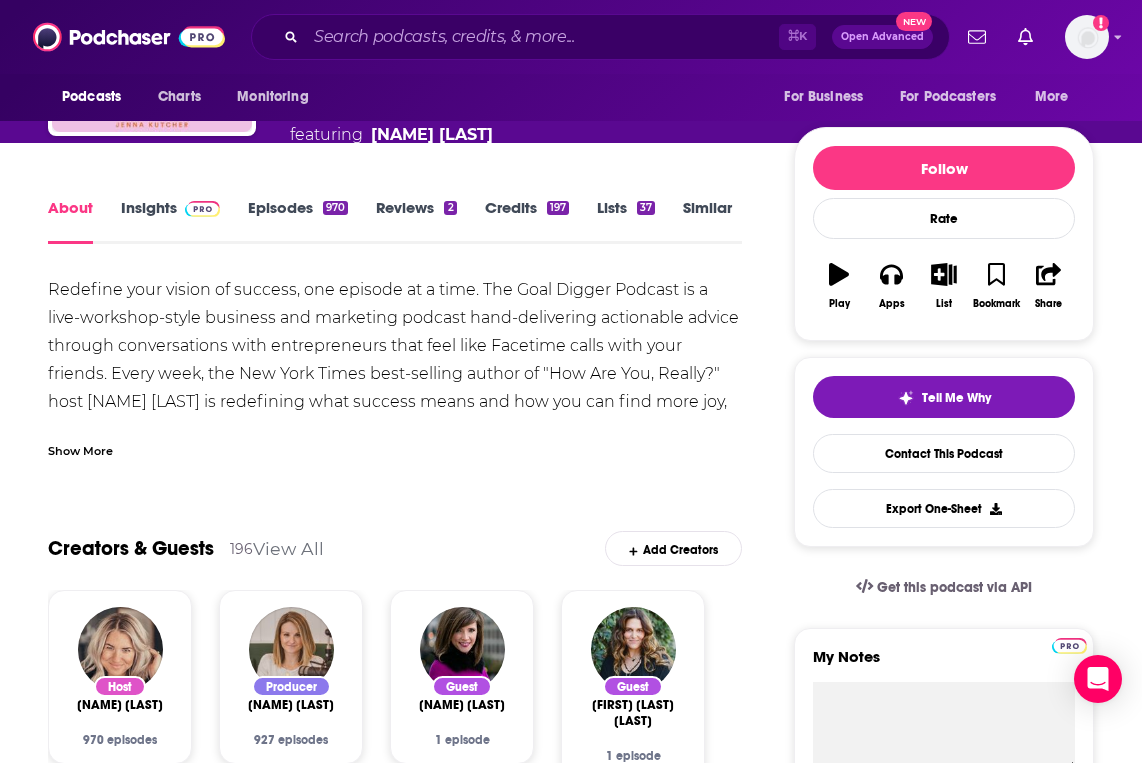 scroll, scrollTop: 195, scrollLeft: 0, axis: vertical 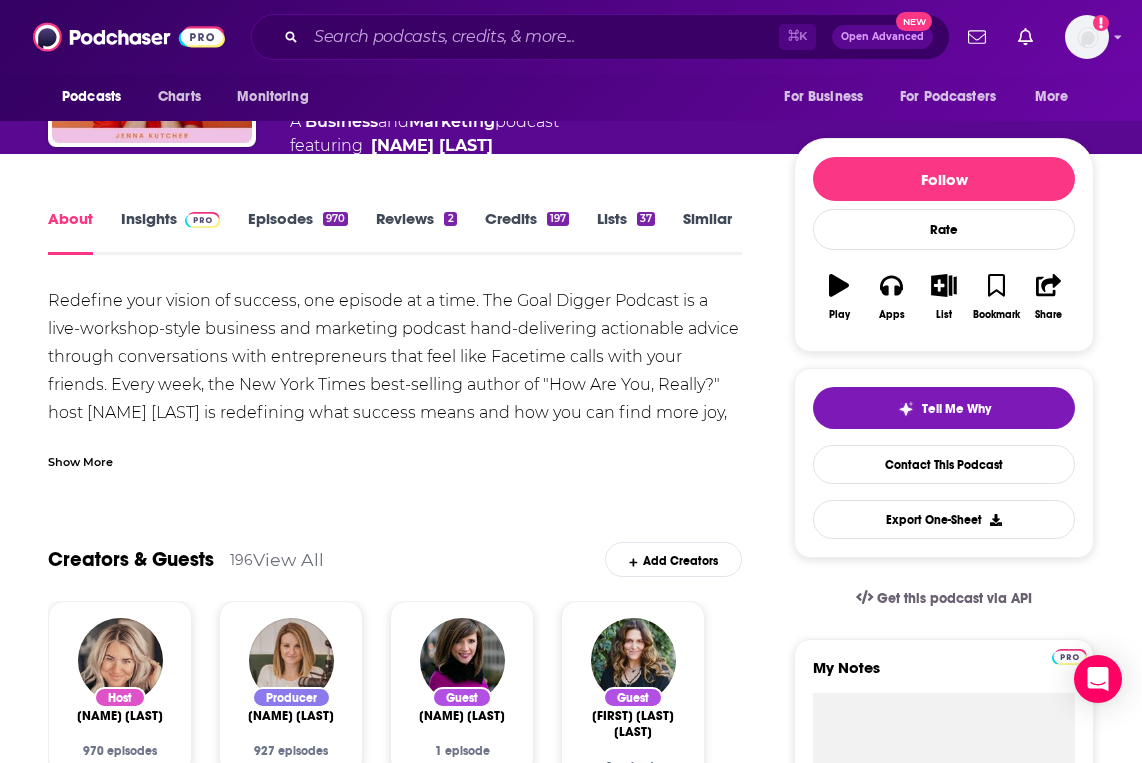 click on "Episodes 970" at bounding box center [298, 232] 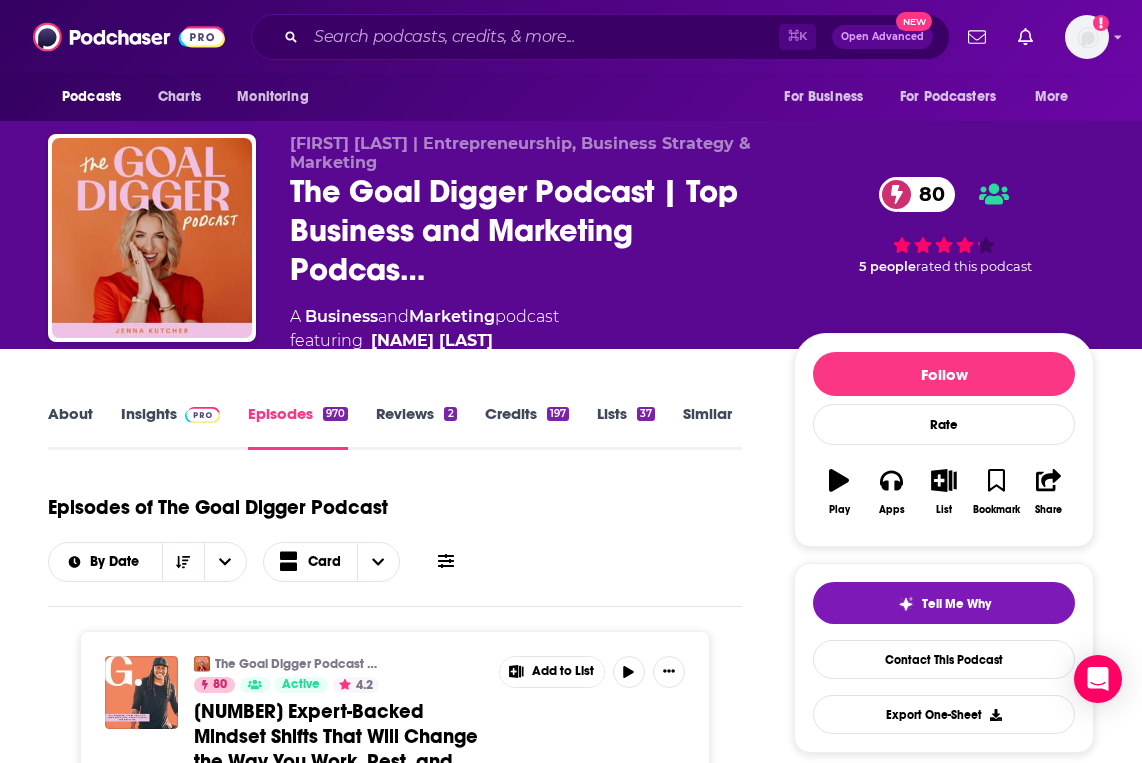 scroll, scrollTop: 0, scrollLeft: 0, axis: both 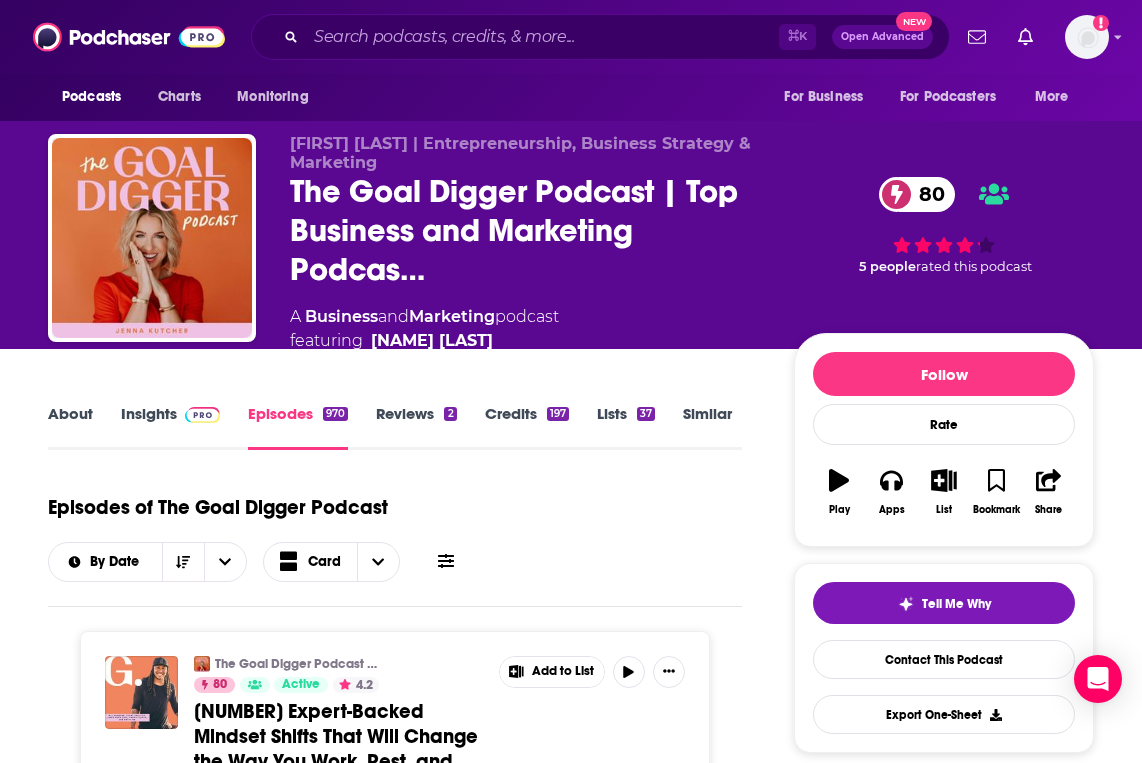 click on "About" at bounding box center (70, 427) 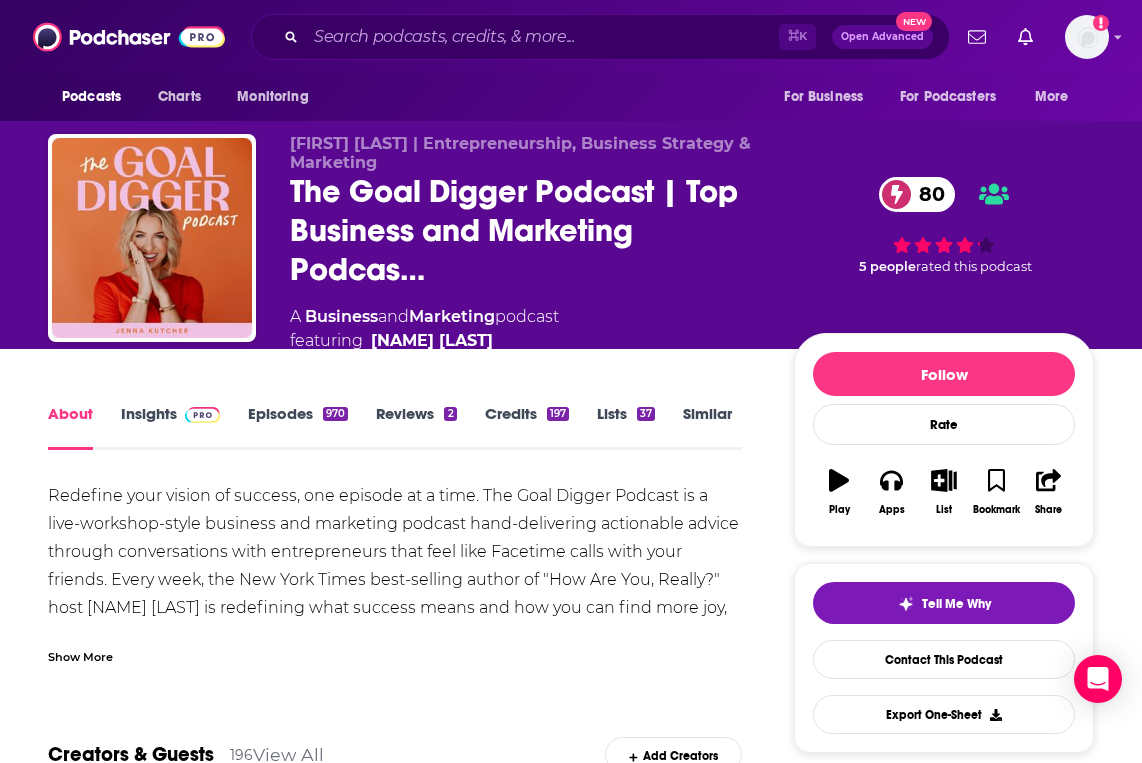 scroll, scrollTop: 0, scrollLeft: 0, axis: both 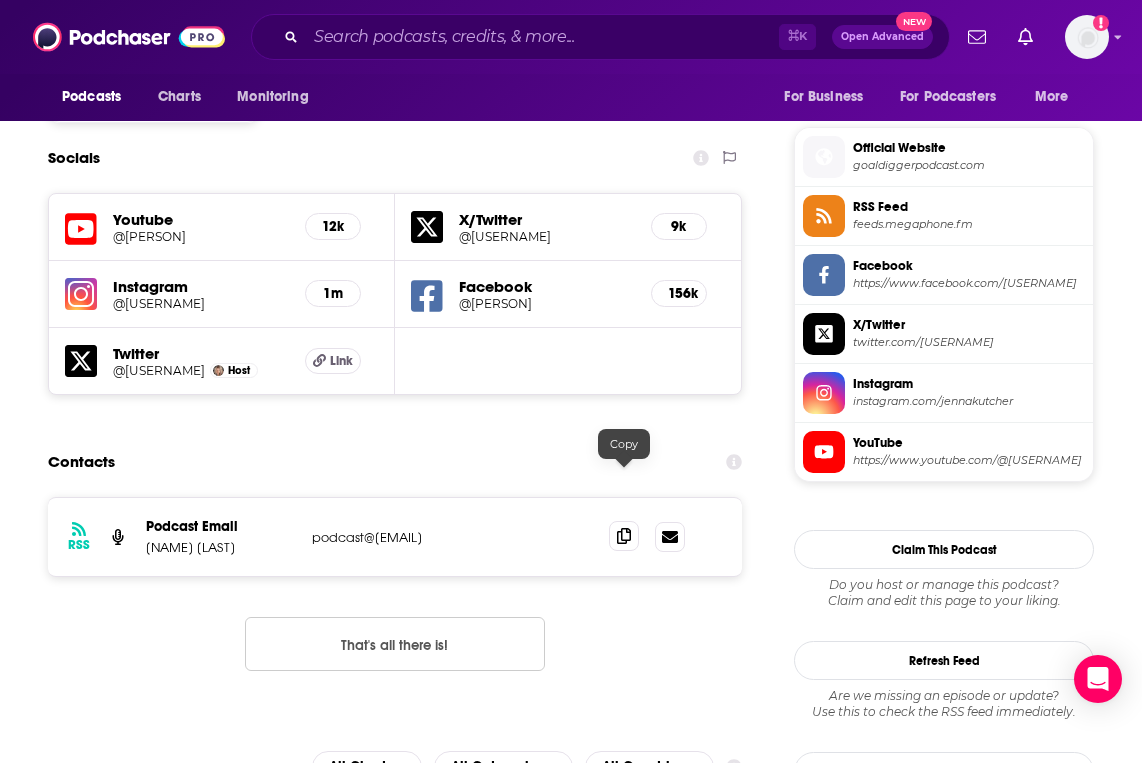 click 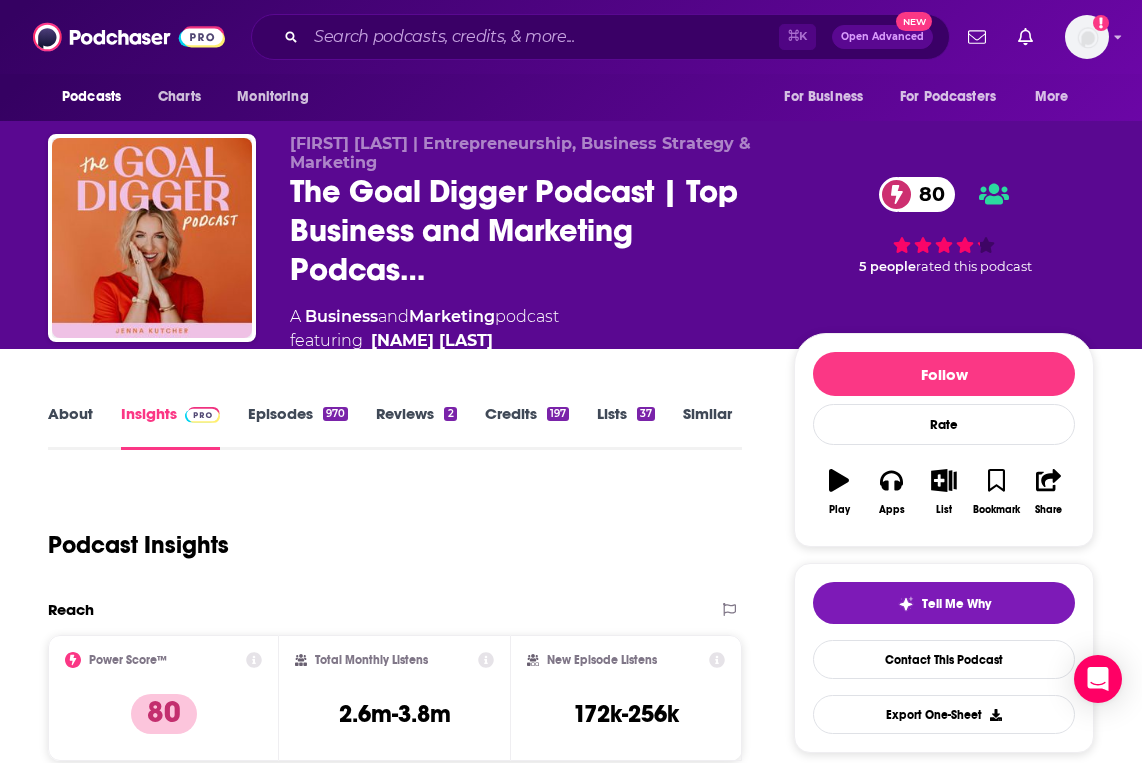 scroll, scrollTop: 0, scrollLeft: 0, axis: both 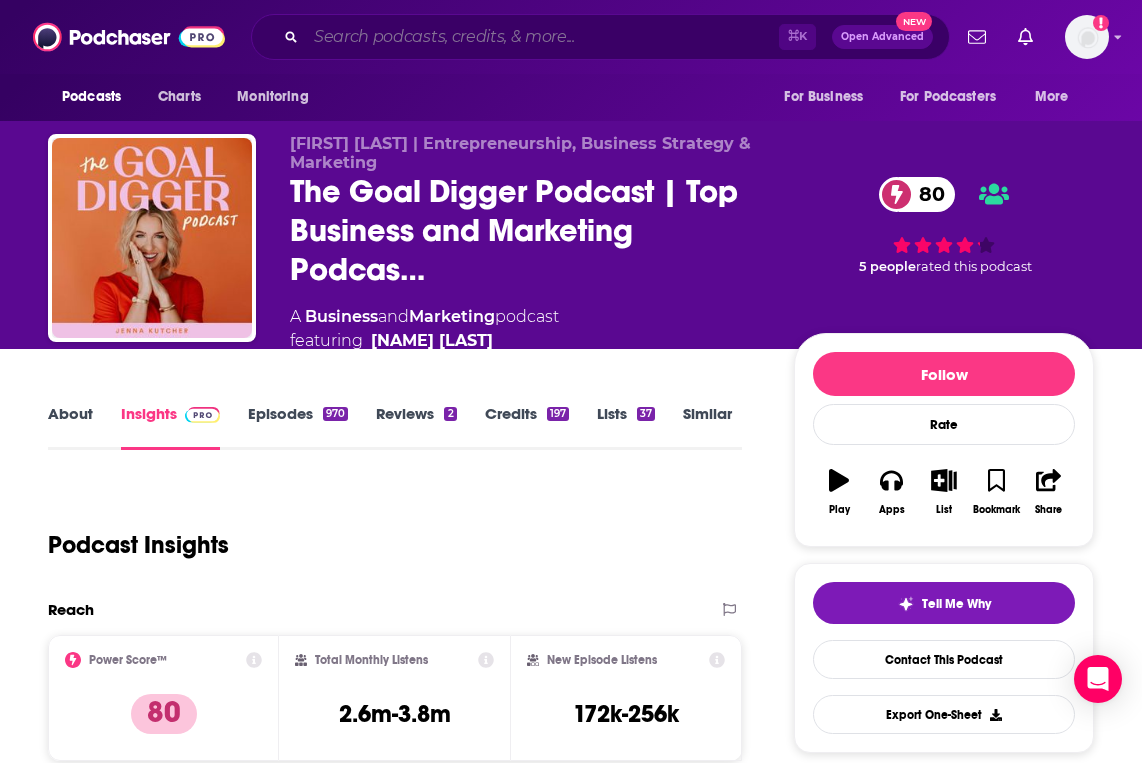 click at bounding box center (542, 37) 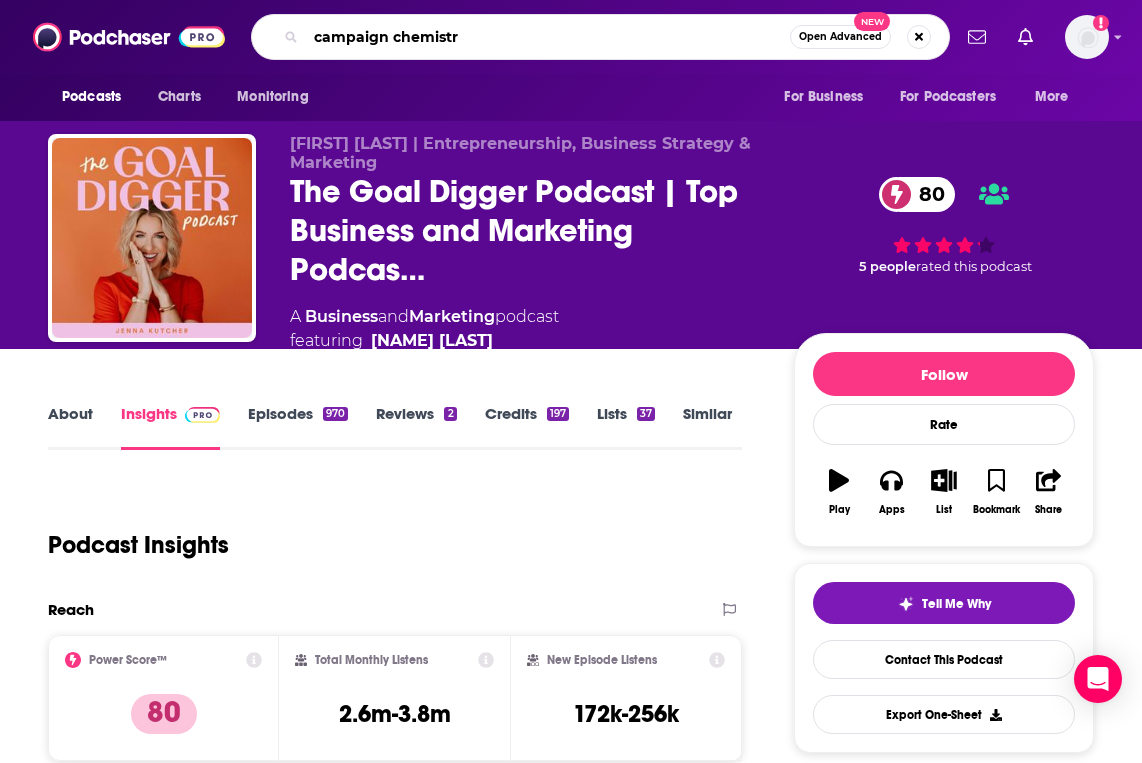 type on "campaign chemistry" 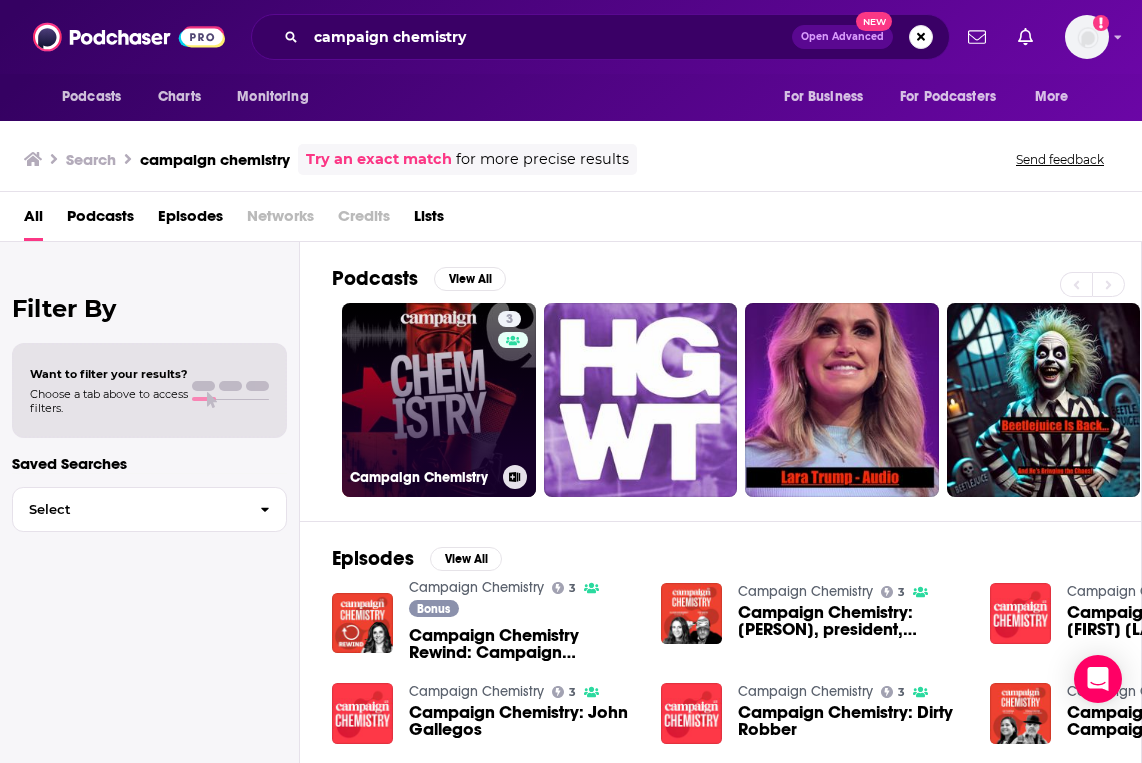 click on "3 Campaign Chemistry" at bounding box center (439, 400) 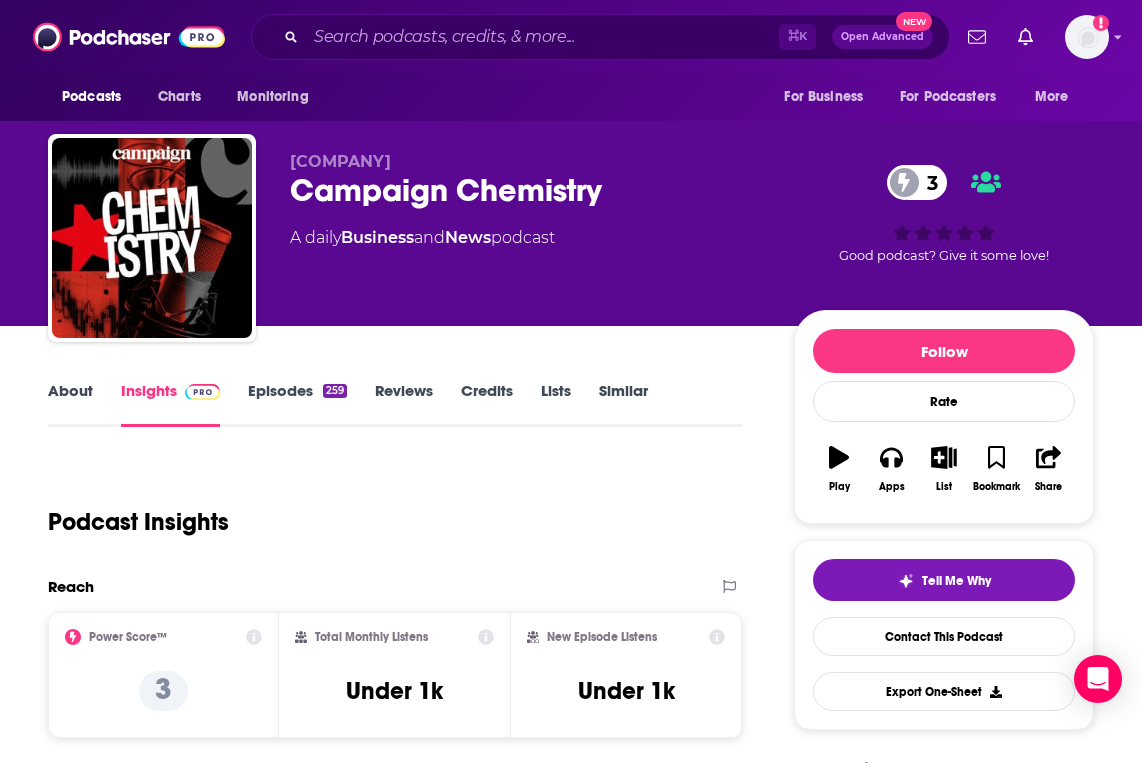 scroll, scrollTop: 83, scrollLeft: 0, axis: vertical 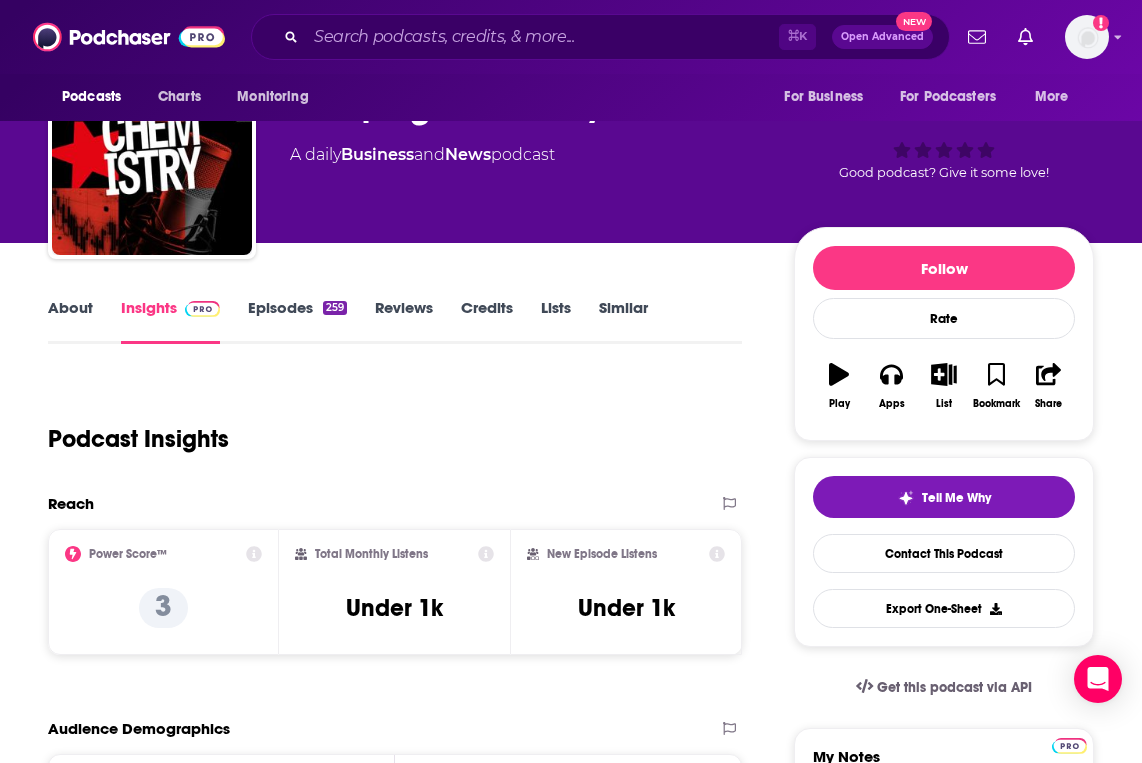 click on "About" at bounding box center [70, 321] 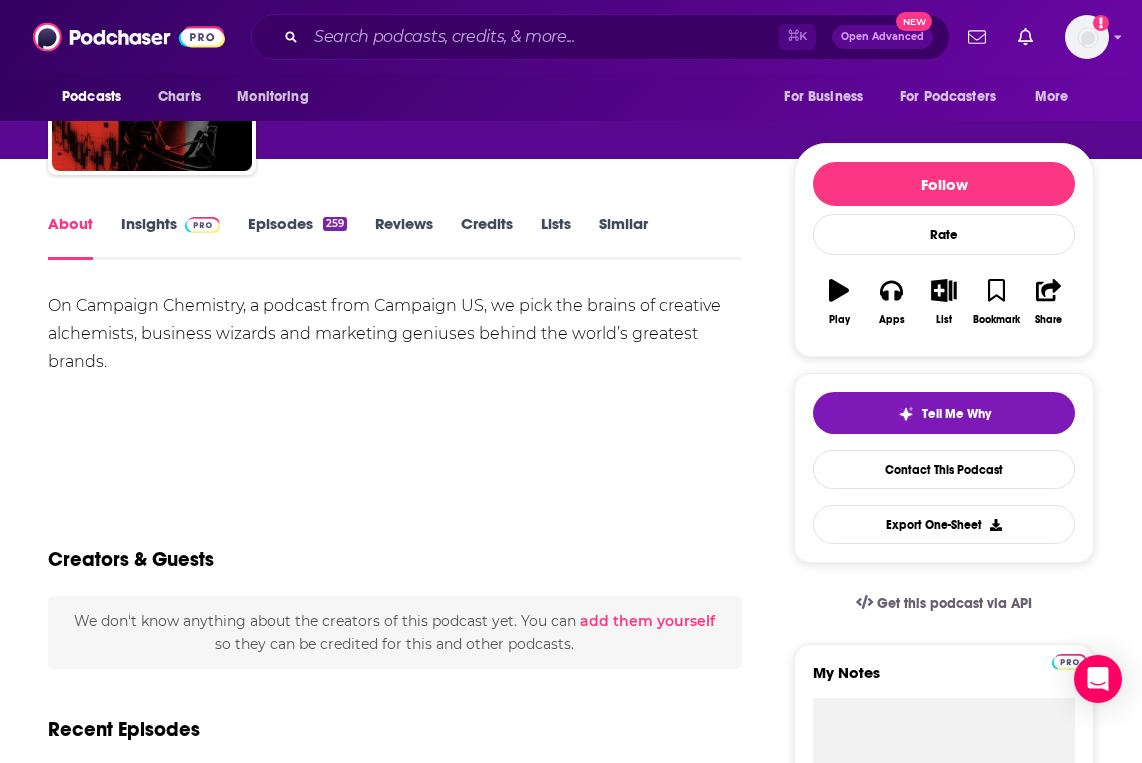 scroll, scrollTop: 167, scrollLeft: 0, axis: vertical 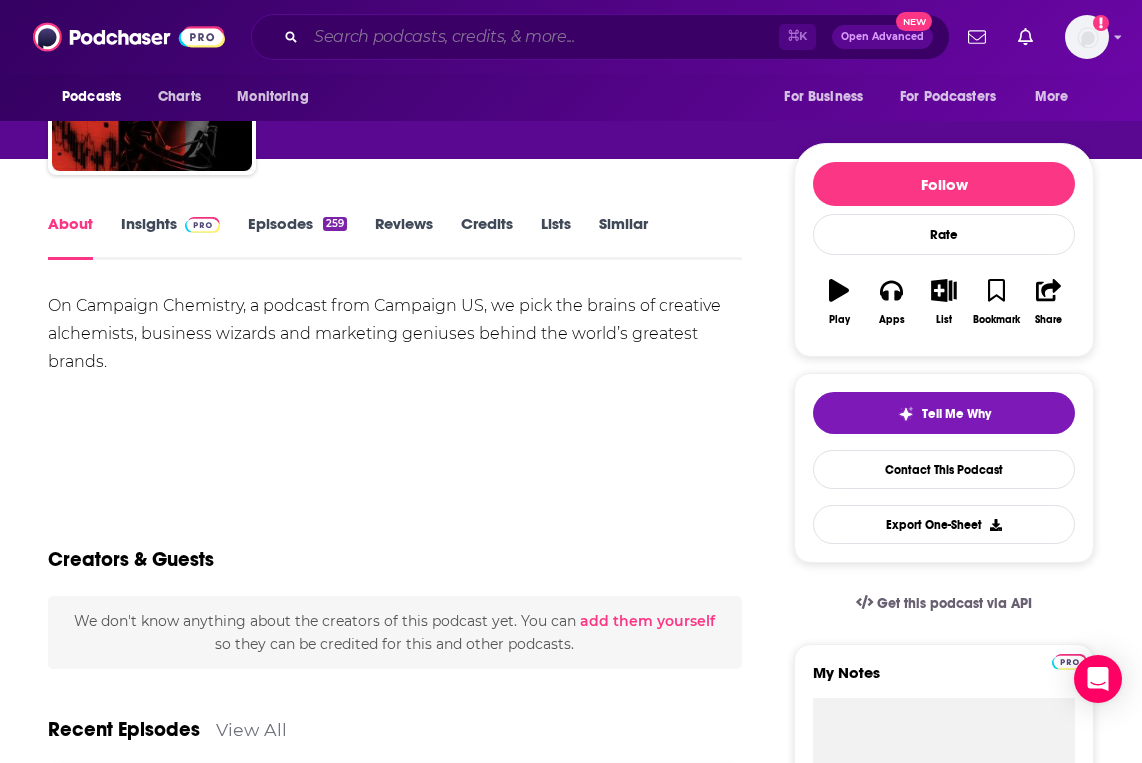 click at bounding box center (542, 37) 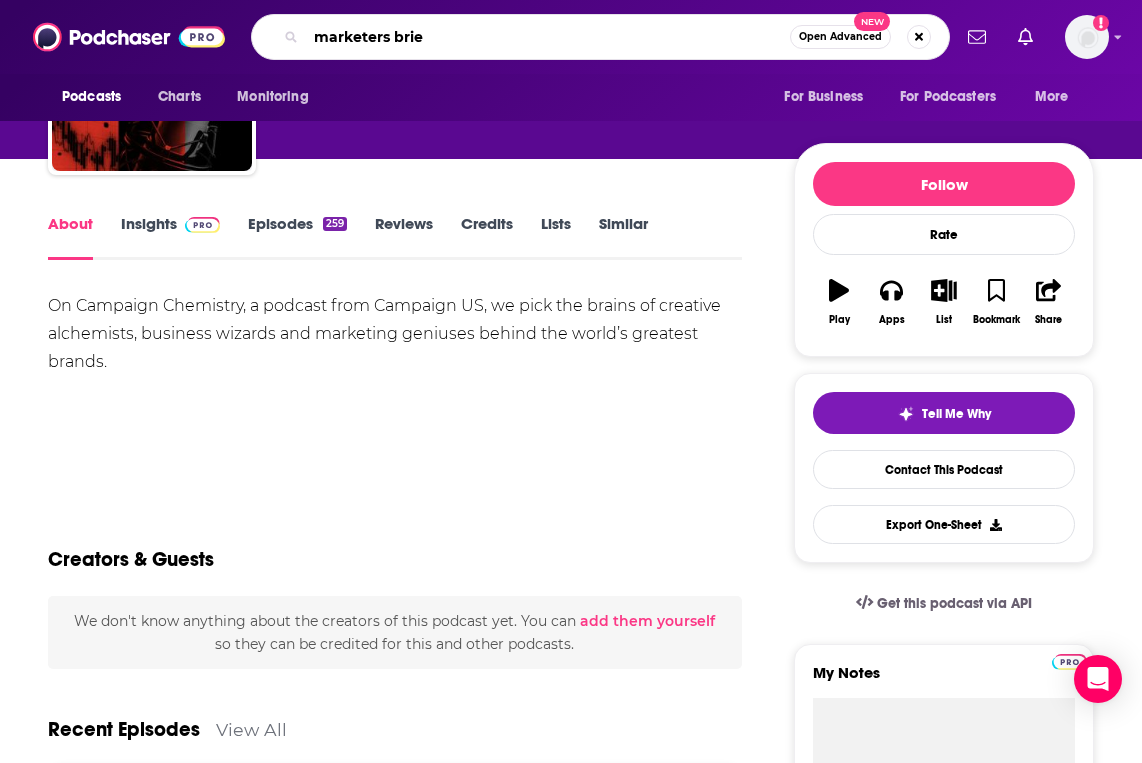 type on "marketers brief" 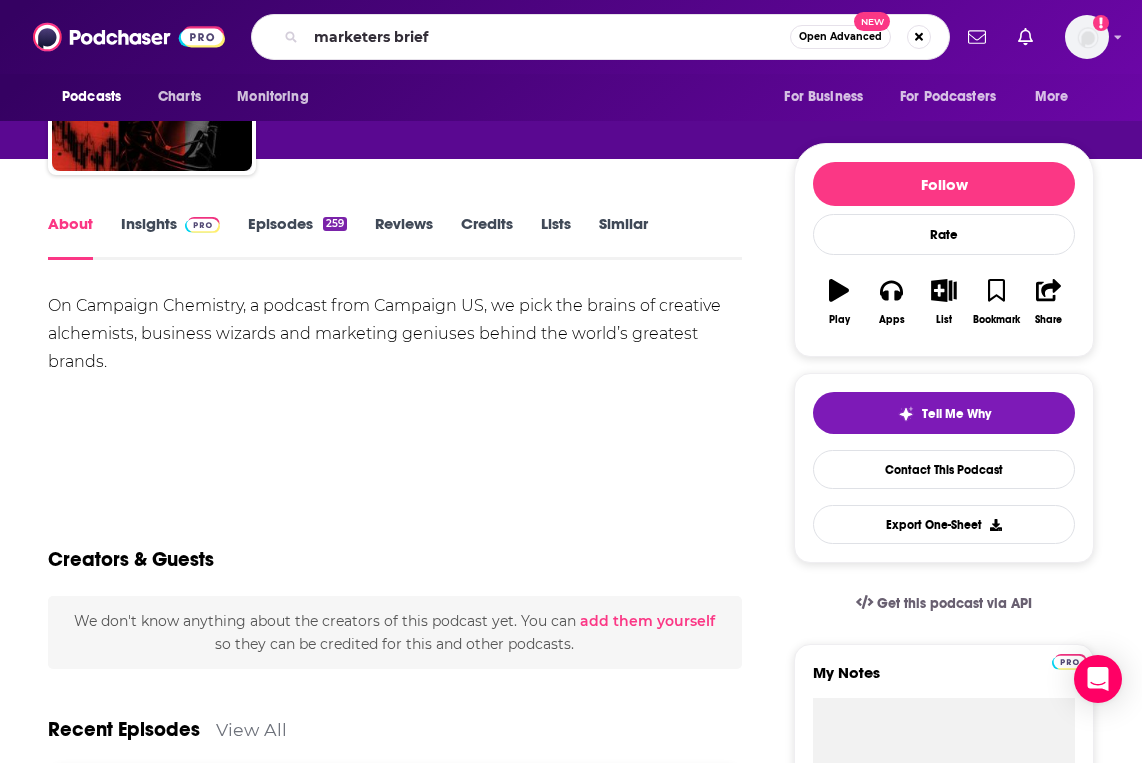 scroll, scrollTop: 0, scrollLeft: 0, axis: both 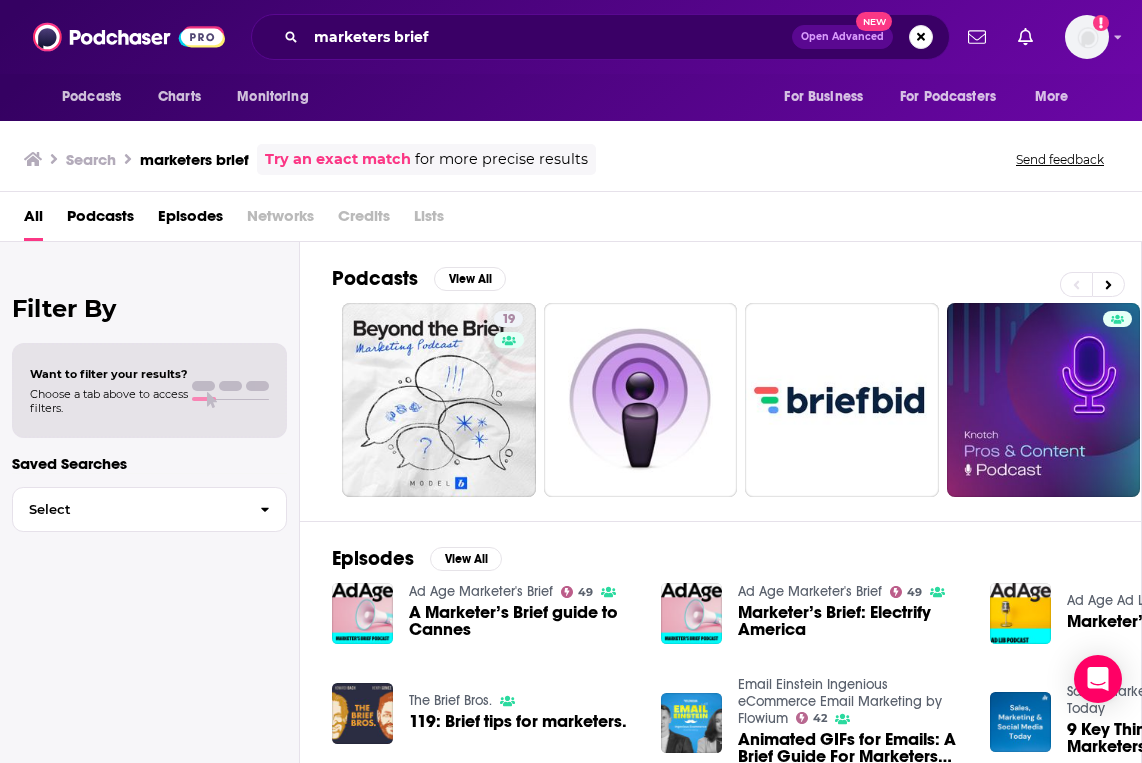 drag, startPoint x: 104, startPoint y: 216, endPoint x: 142, endPoint y: 243, distance: 46.615448 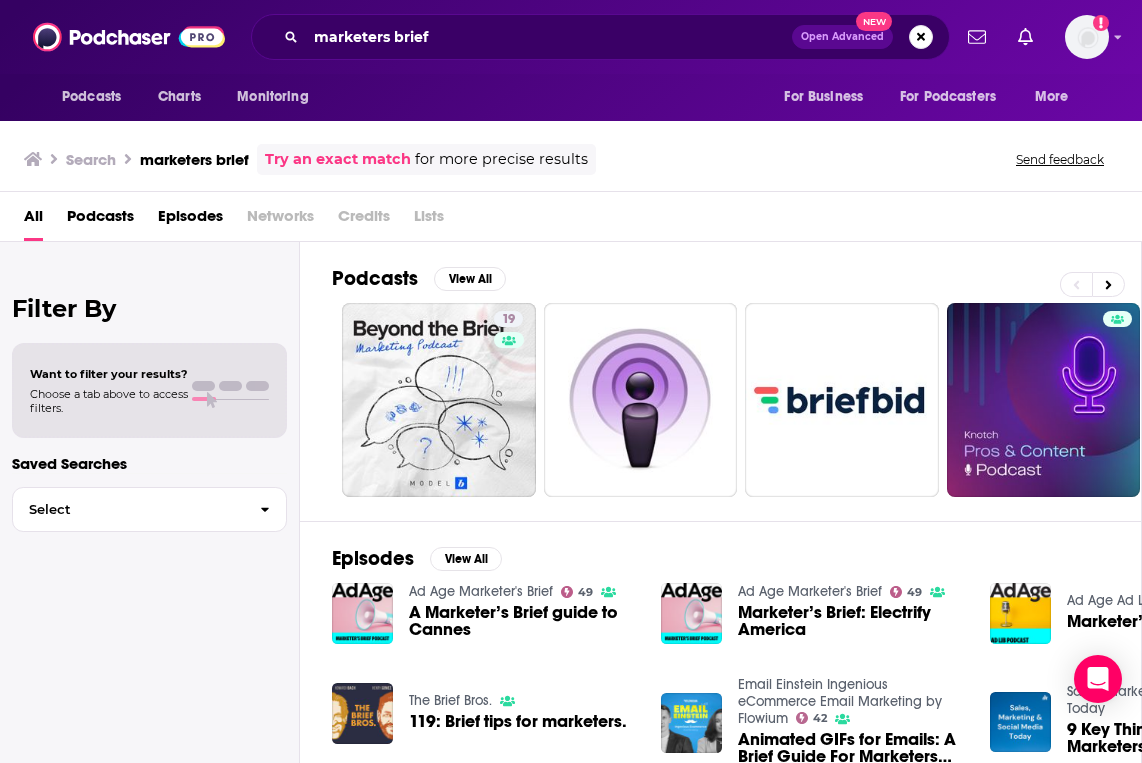 click on "Marketer’s Brief: Electrify America" at bounding box center [852, 621] 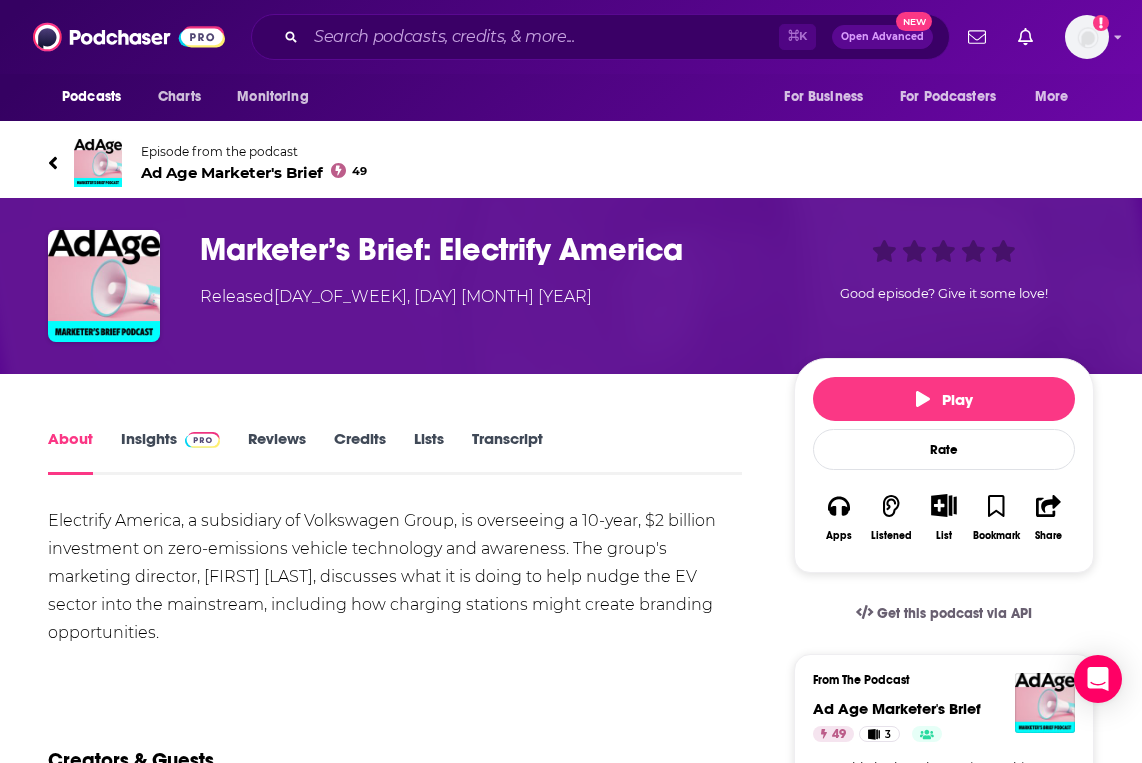 scroll, scrollTop: 0, scrollLeft: 0, axis: both 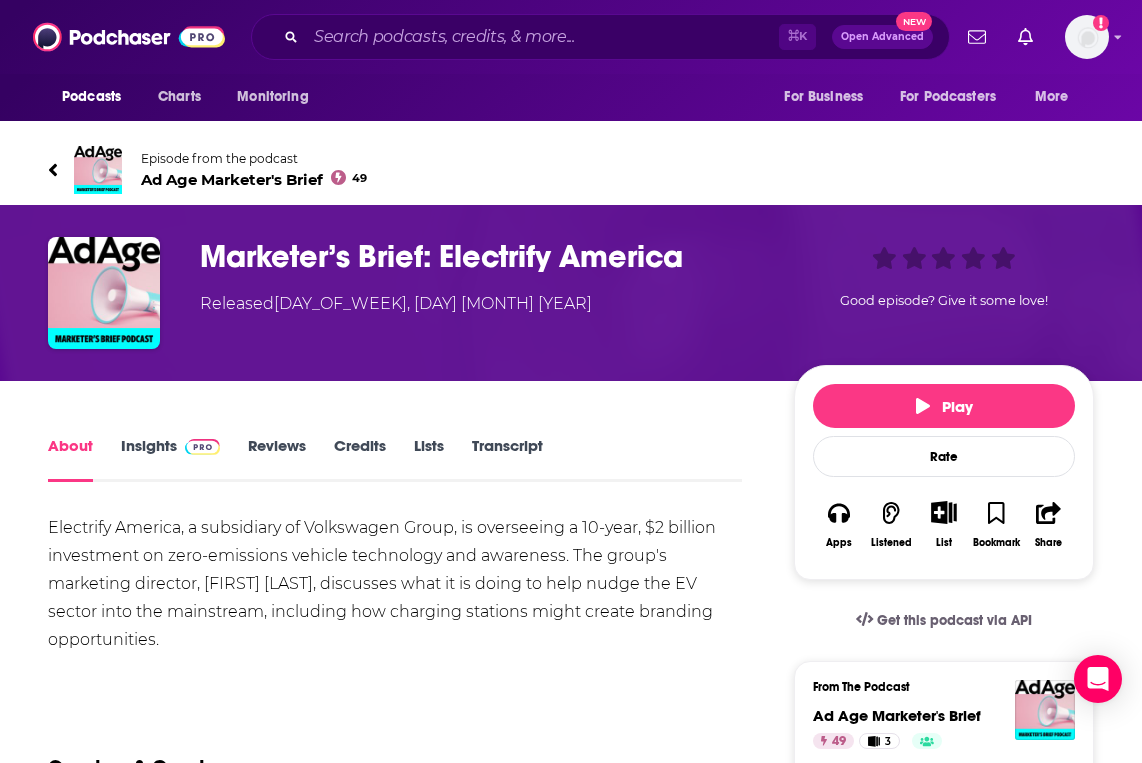 click at bounding box center (104, 293) 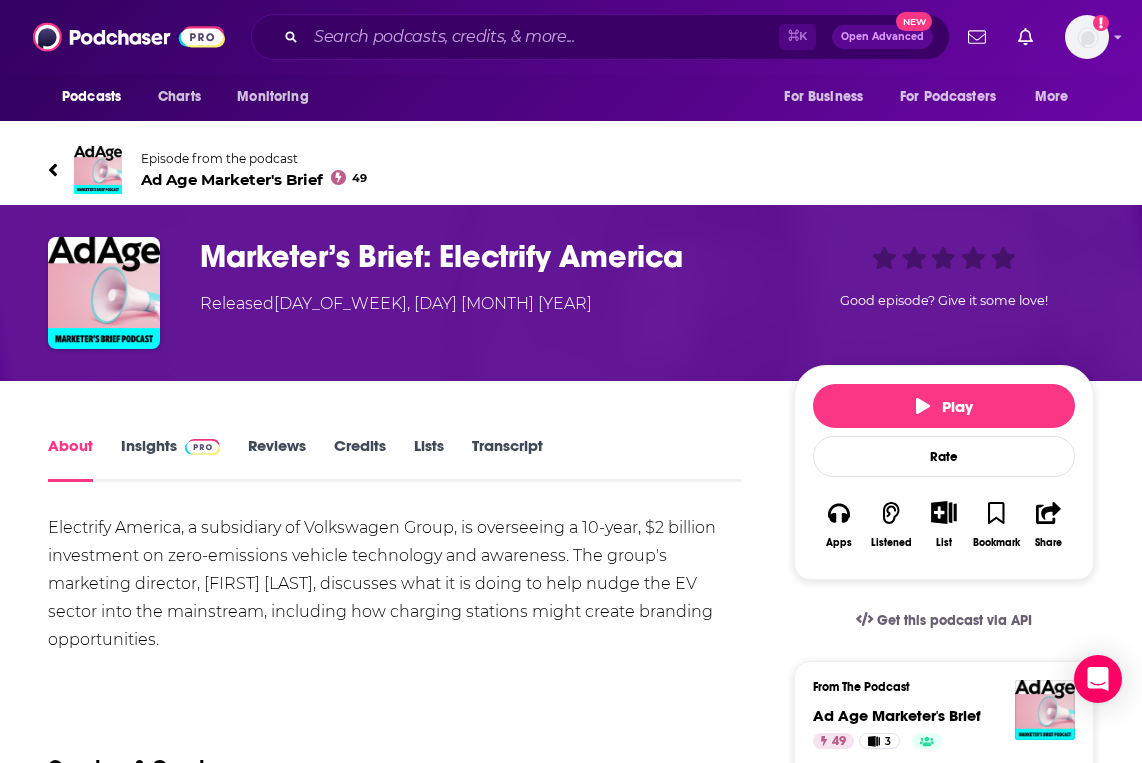 click 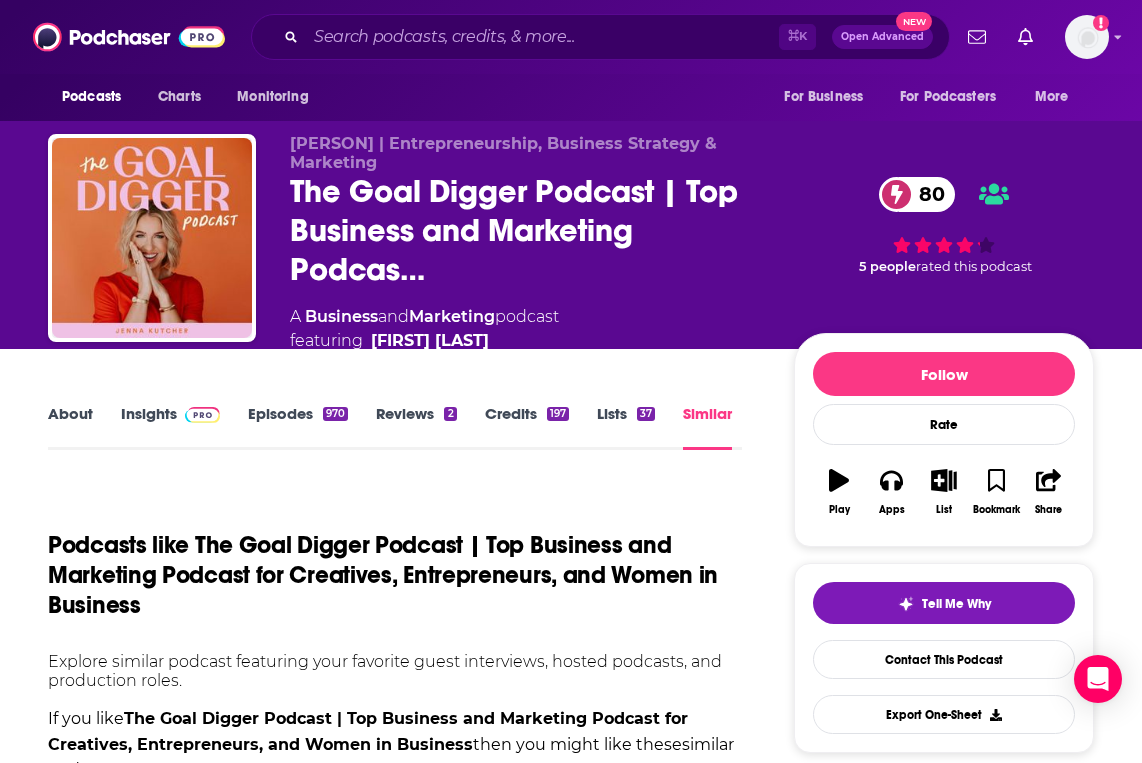 scroll, scrollTop: 0, scrollLeft: 0, axis: both 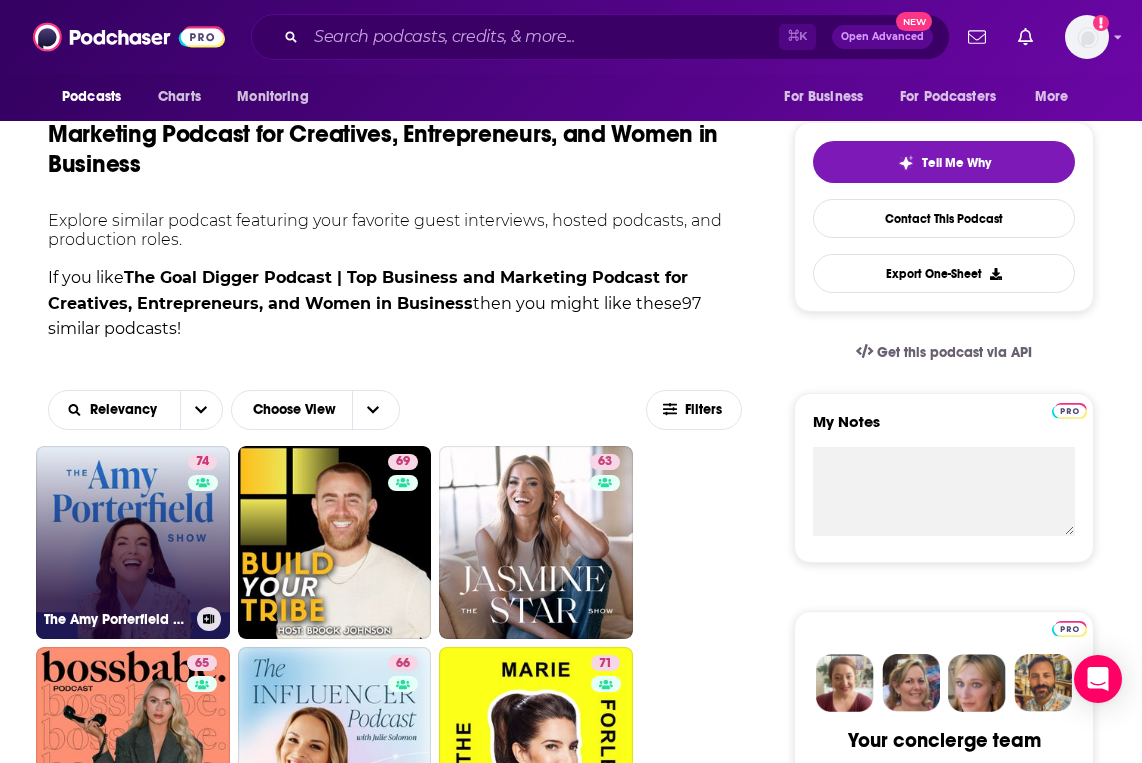 click on "74 The Amy Porterfield Show" at bounding box center [133, 543] 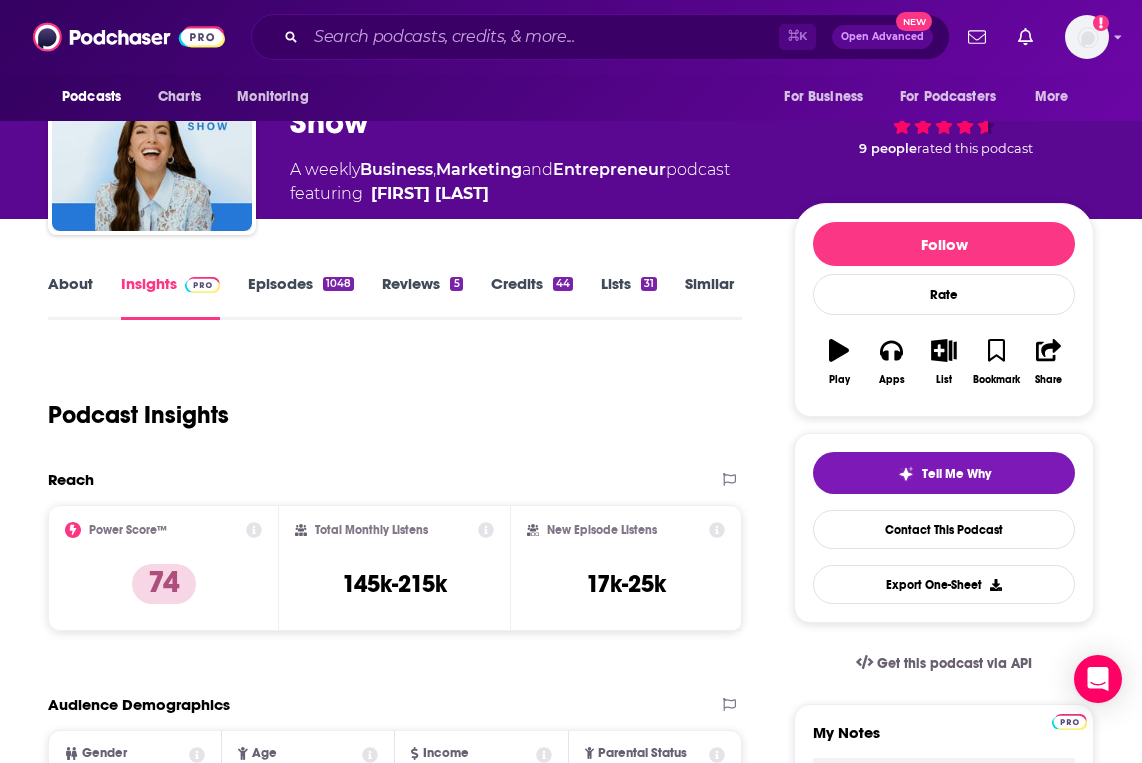 scroll, scrollTop: 99, scrollLeft: 0, axis: vertical 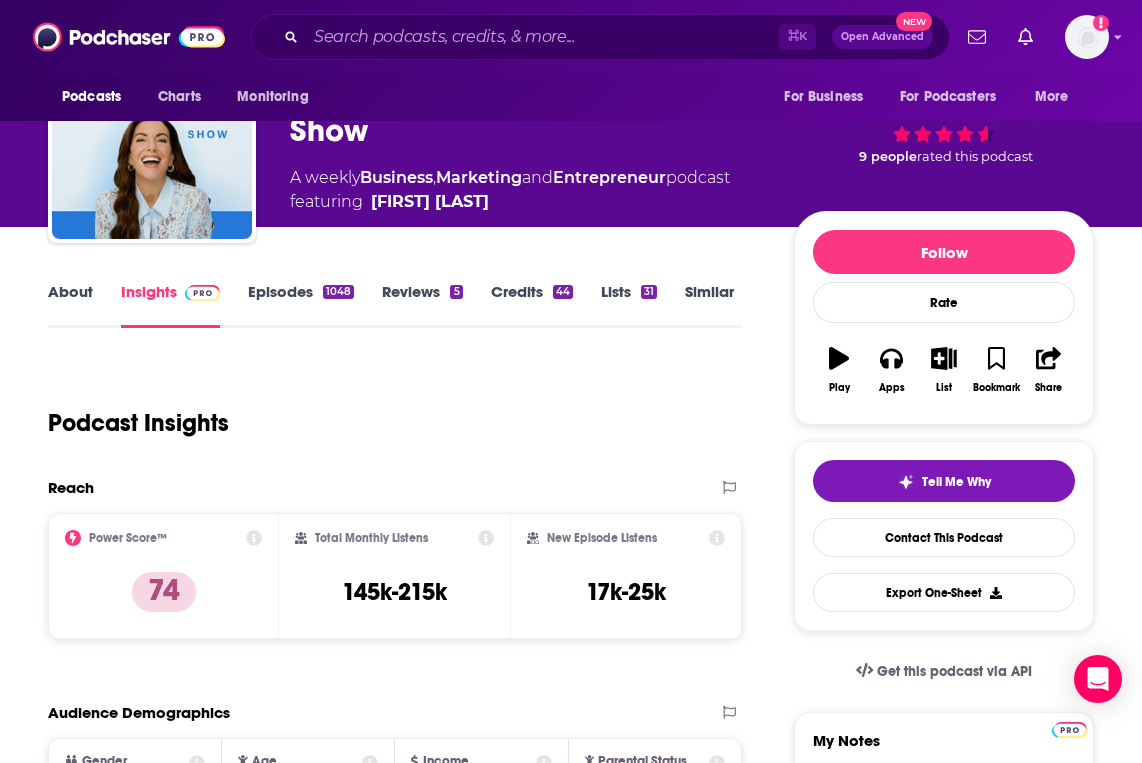 click on "About" at bounding box center (70, 305) 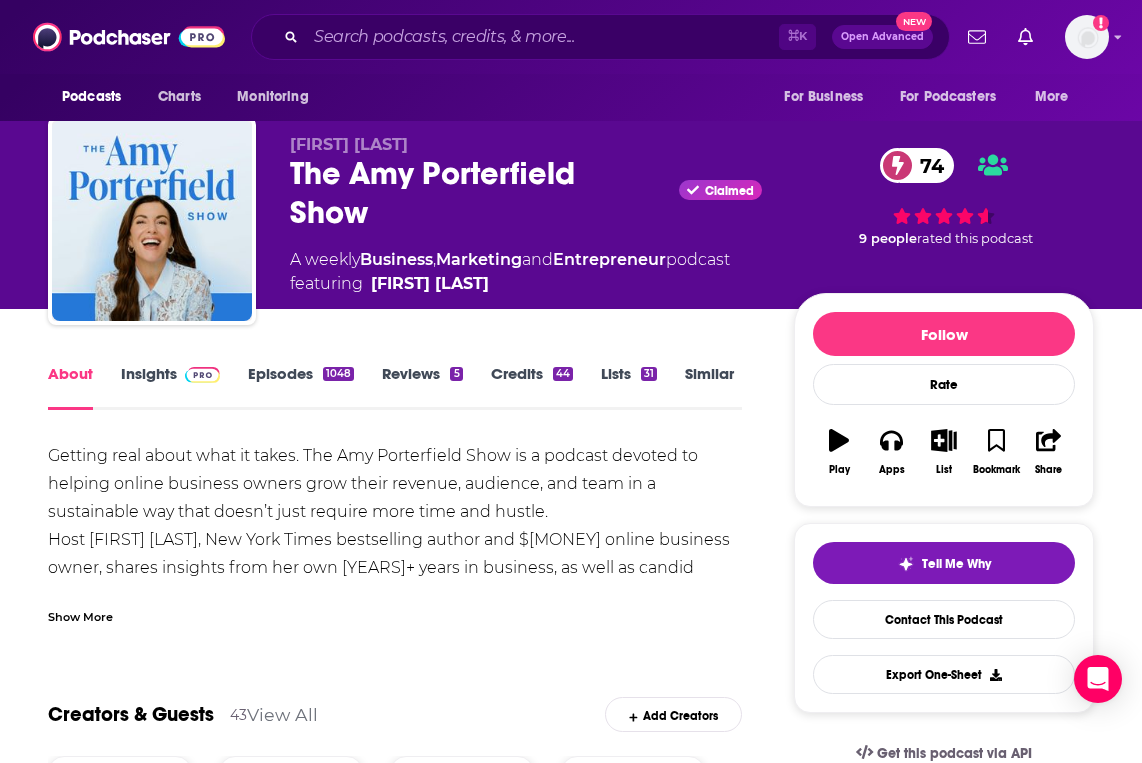 scroll, scrollTop: 0, scrollLeft: 7, axis: horizontal 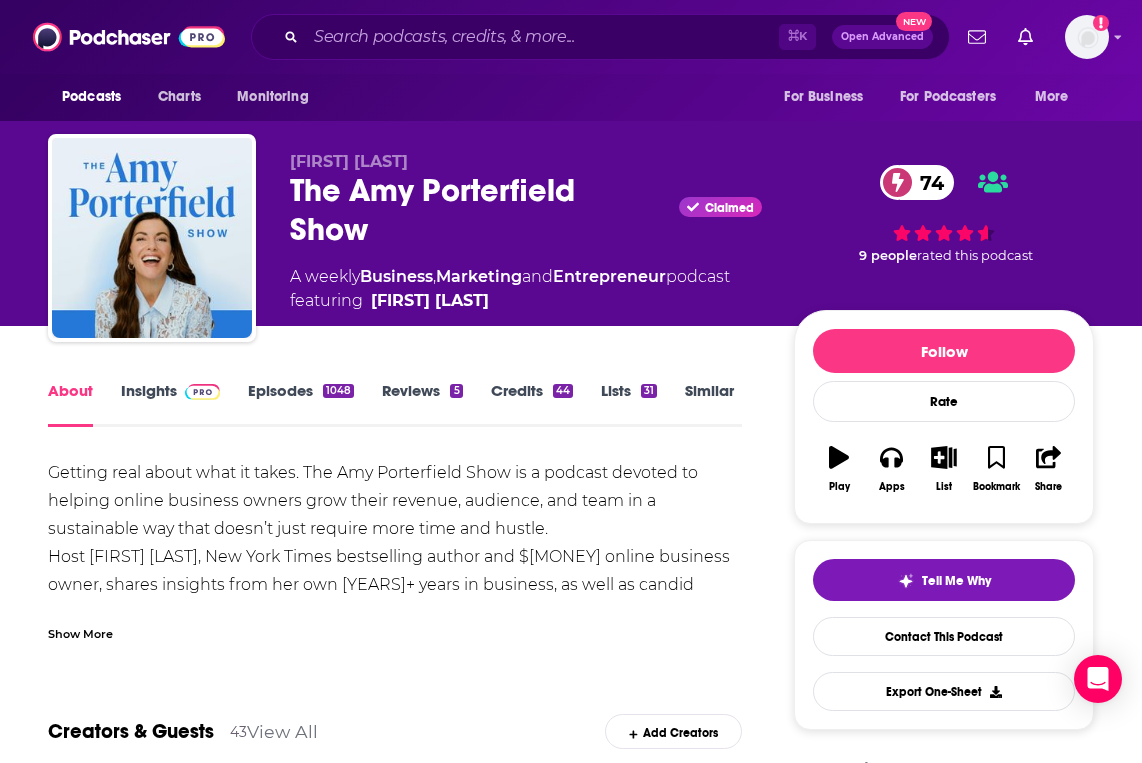 click on "Insights" at bounding box center [170, 404] 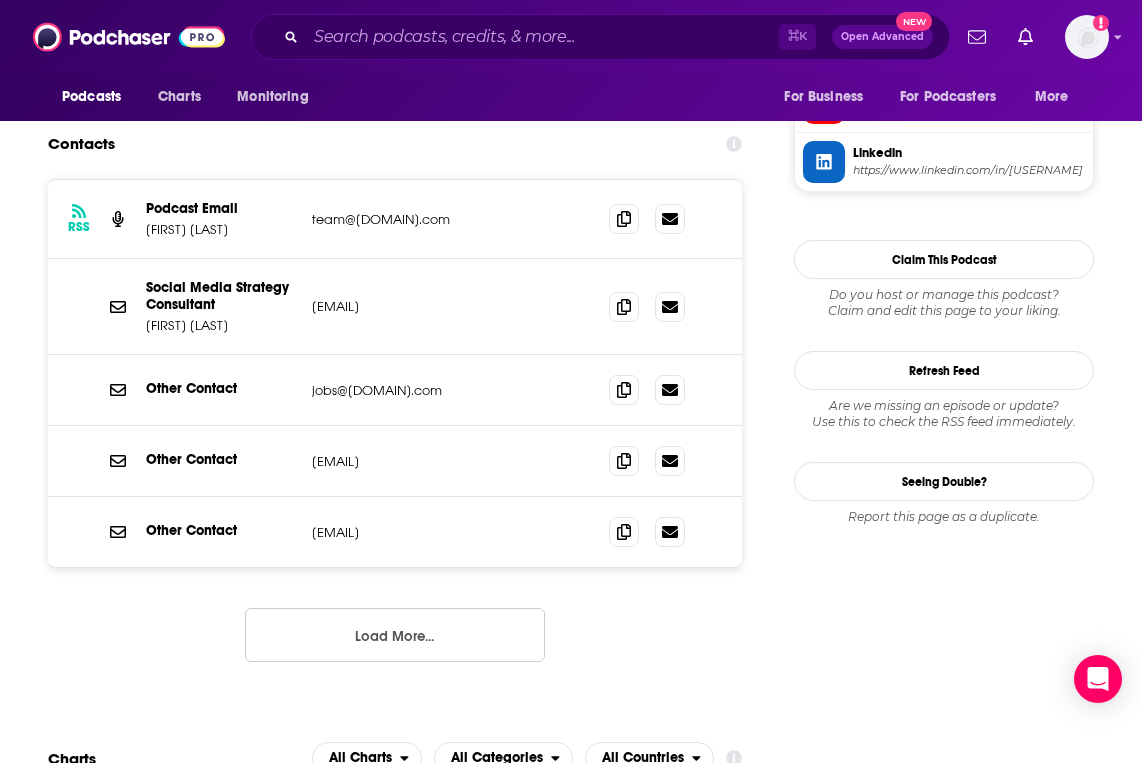 scroll, scrollTop: 1979, scrollLeft: 1, axis: both 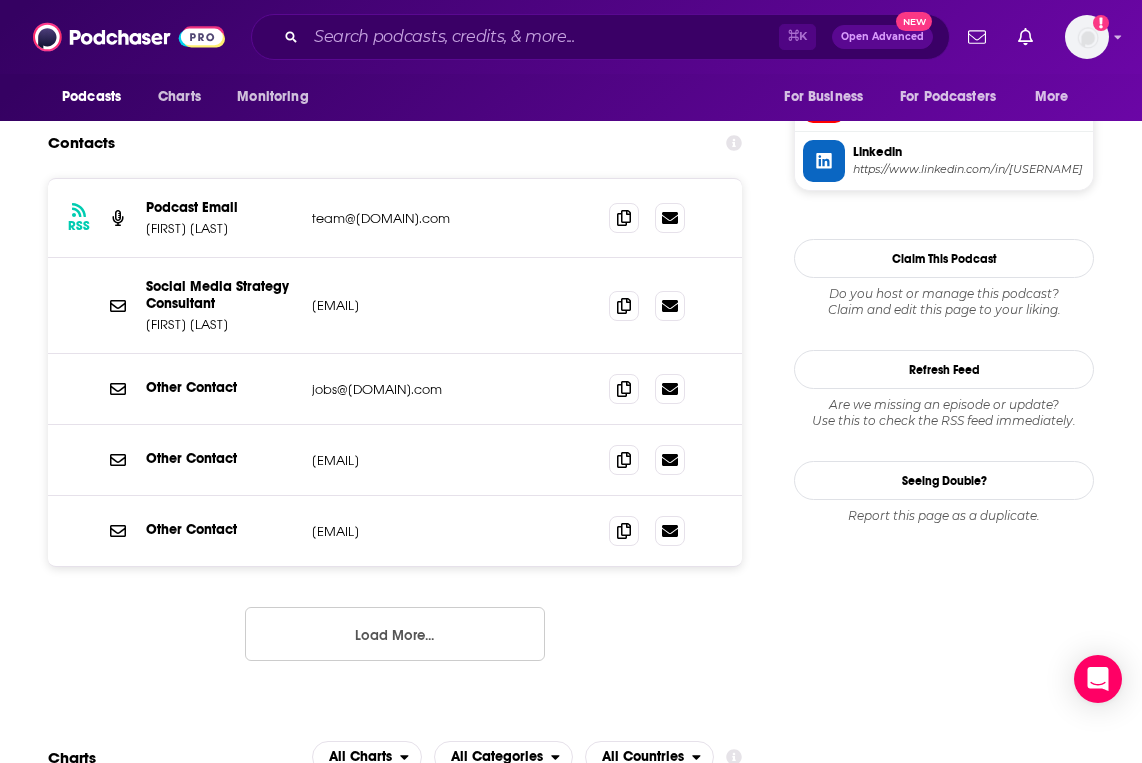 click on "Load More..." at bounding box center [395, 634] 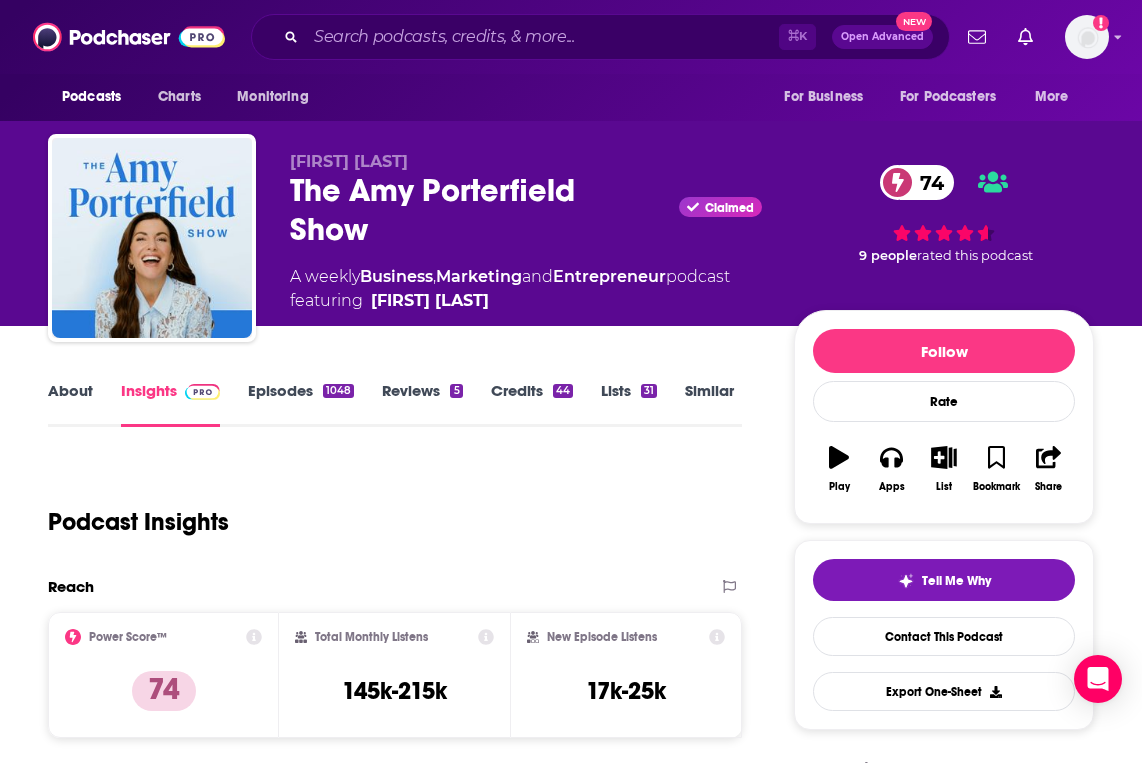 scroll, scrollTop: 0, scrollLeft: 1, axis: horizontal 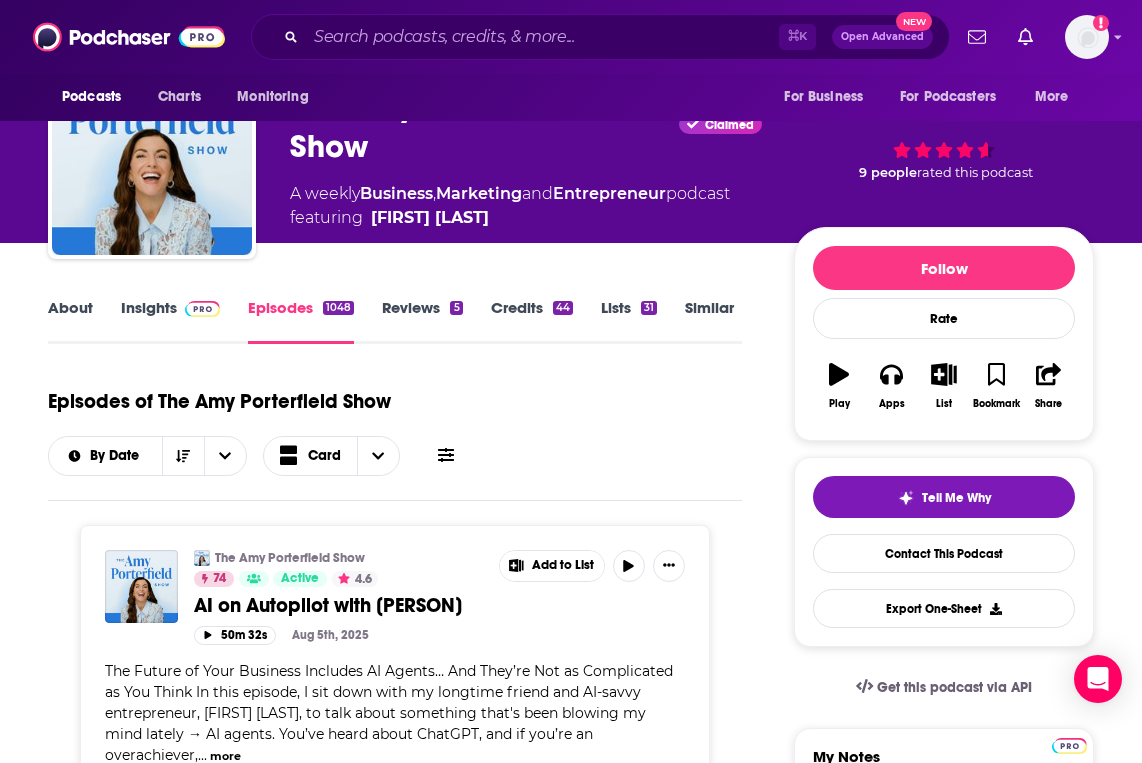 click on "About" at bounding box center [70, 321] 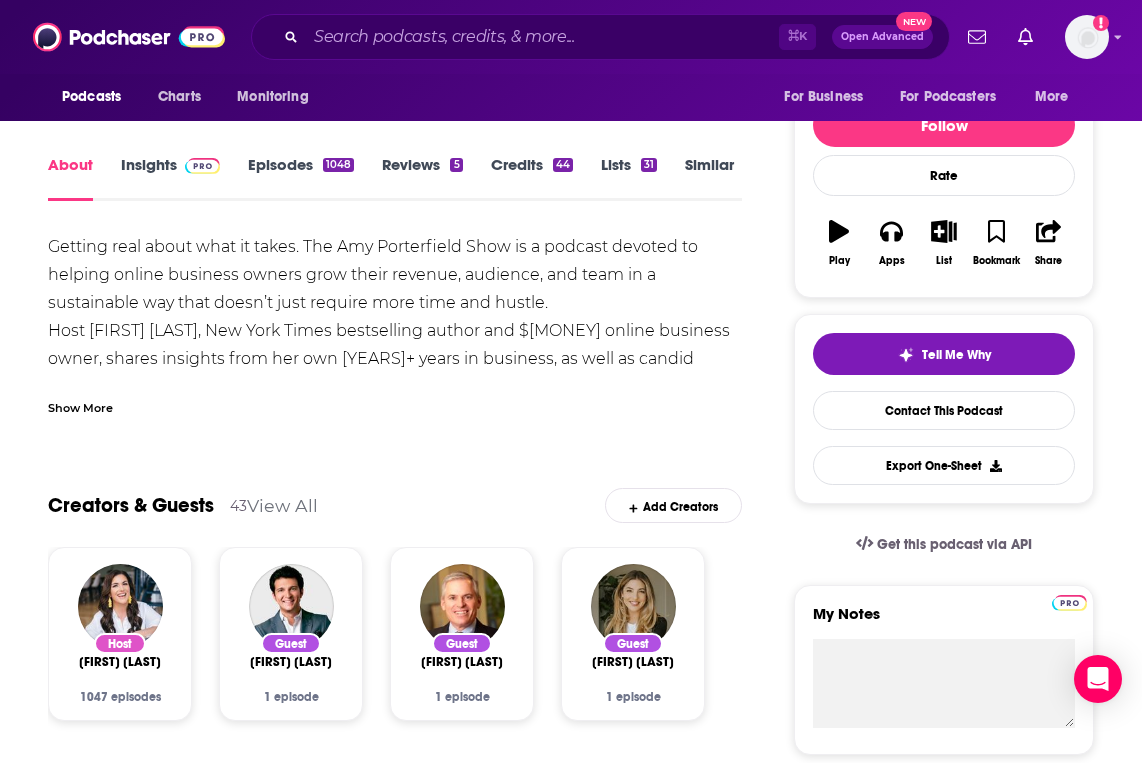 scroll, scrollTop: 0, scrollLeft: 0, axis: both 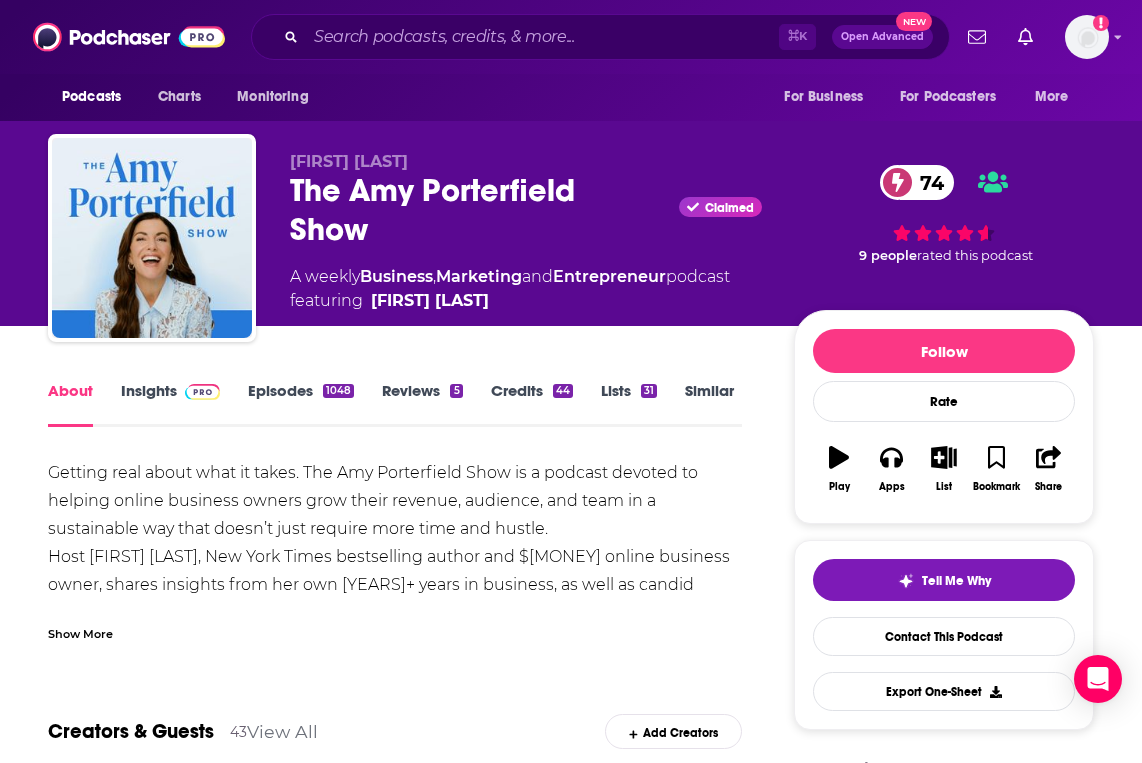 click on "Insights" at bounding box center (170, 404) 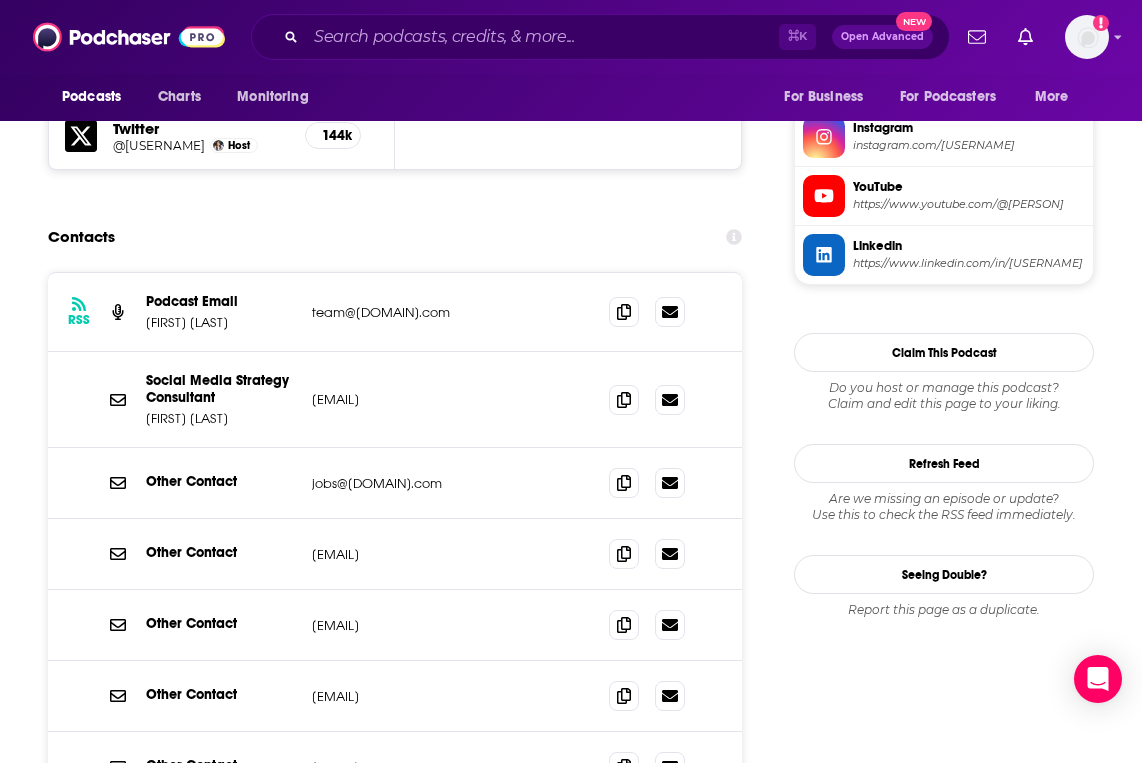 scroll, scrollTop: 1879, scrollLeft: 1, axis: both 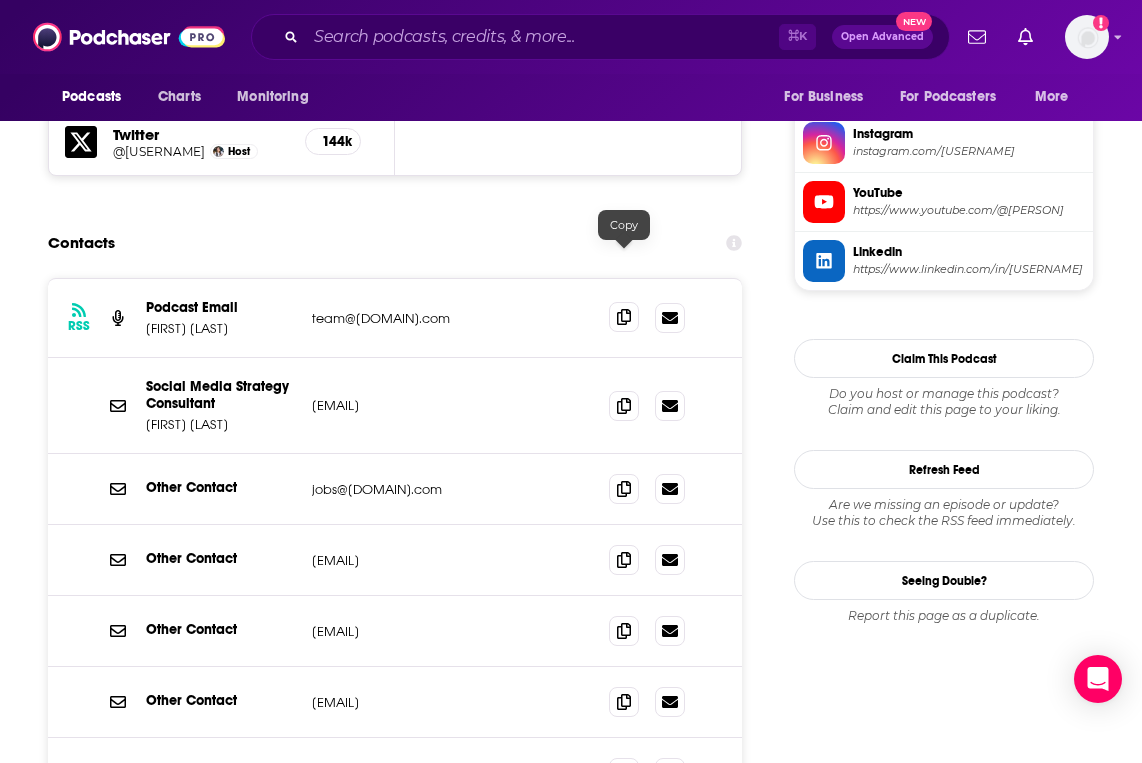 click 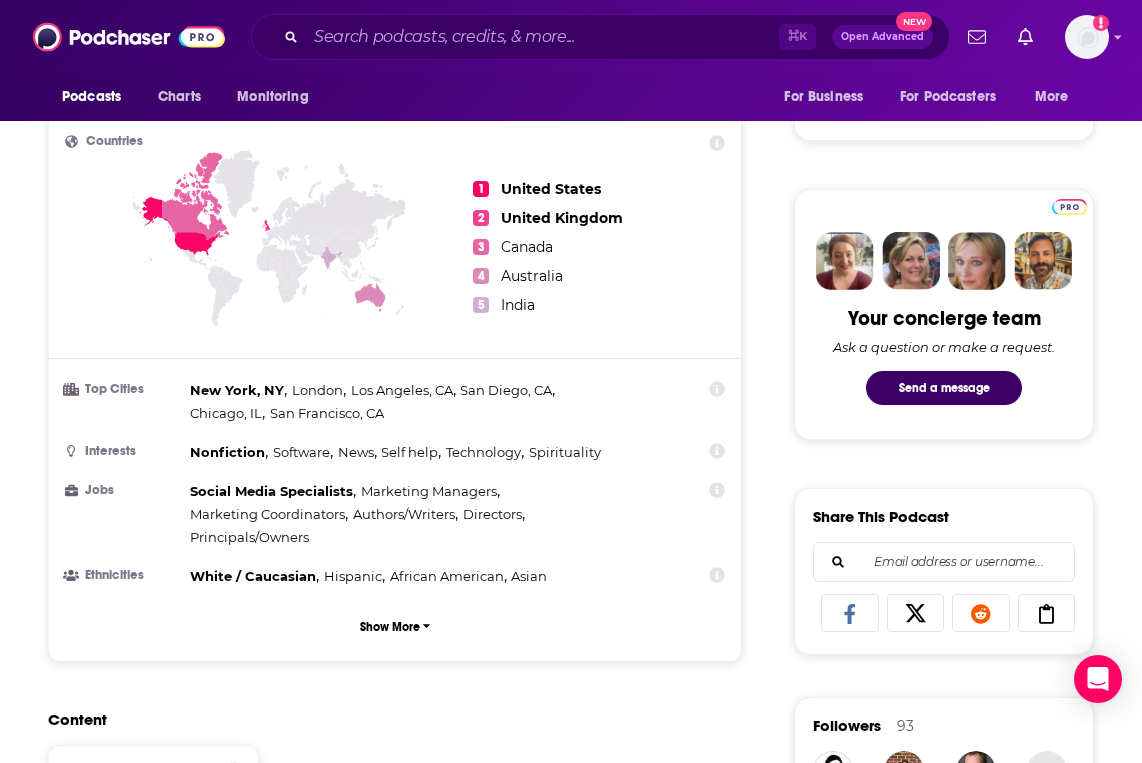 scroll, scrollTop: 23, scrollLeft: 21, axis: both 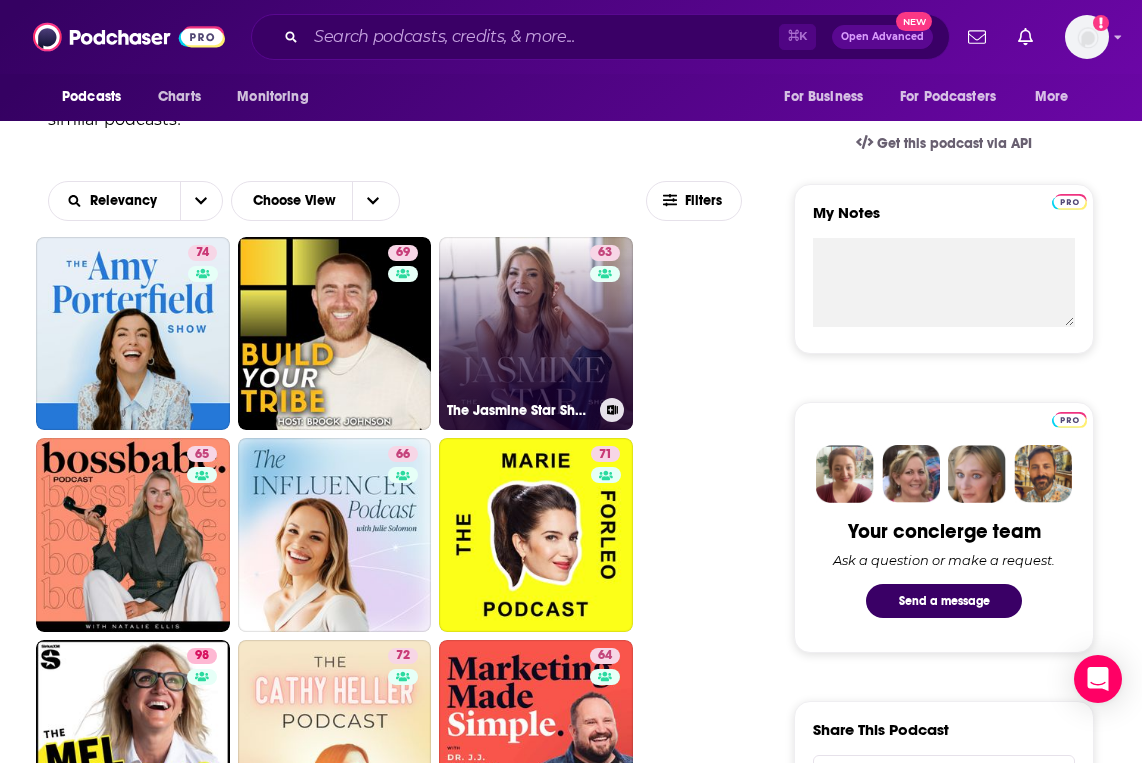 click on "63 The Jasmine Star Show" at bounding box center (536, 334) 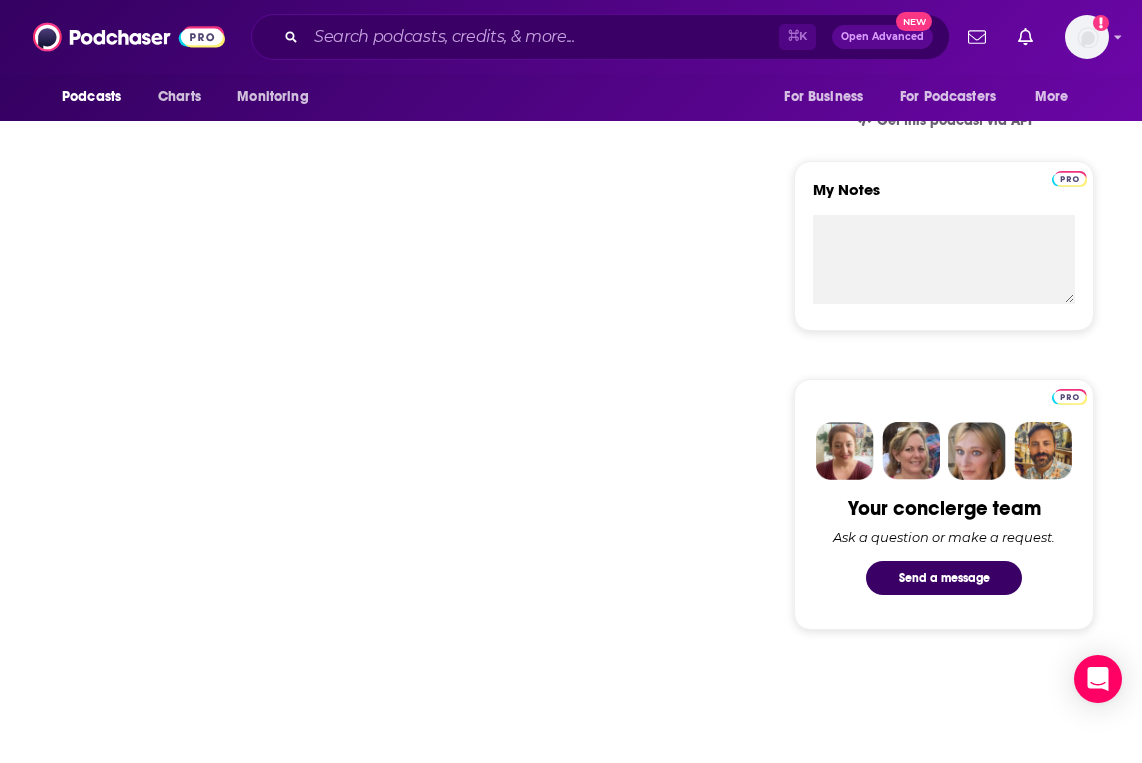 scroll, scrollTop: 0, scrollLeft: 0, axis: both 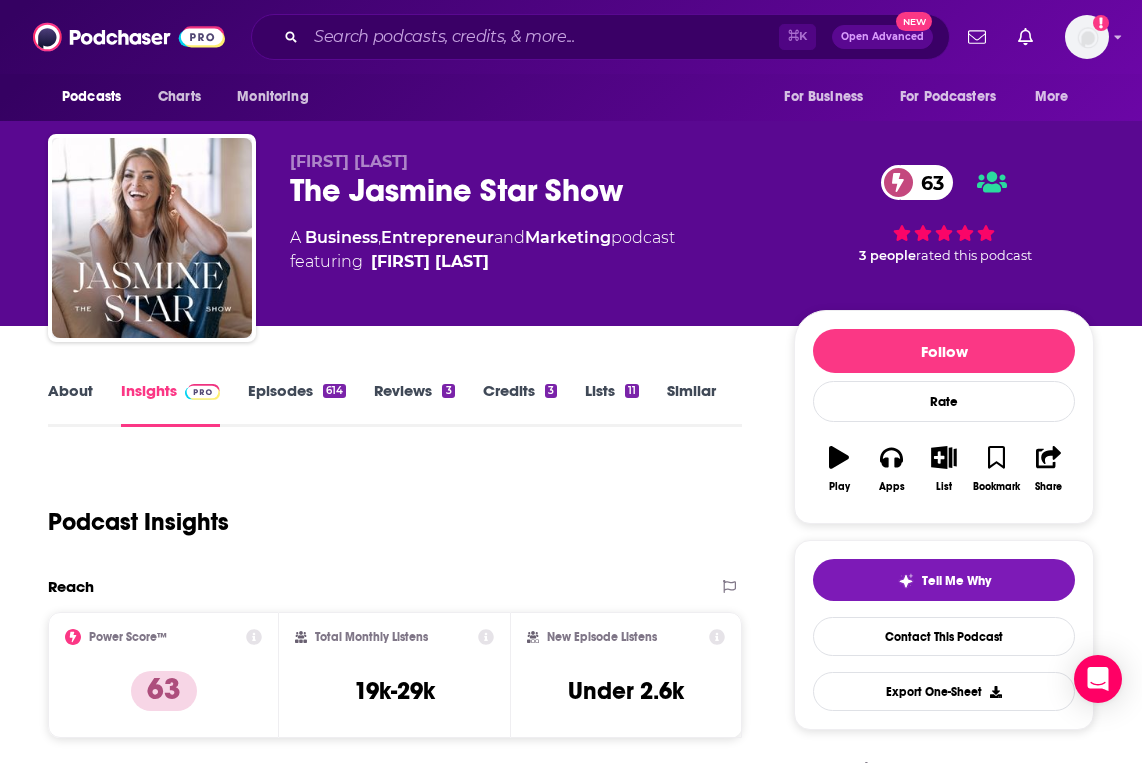 click on "About" at bounding box center [70, 404] 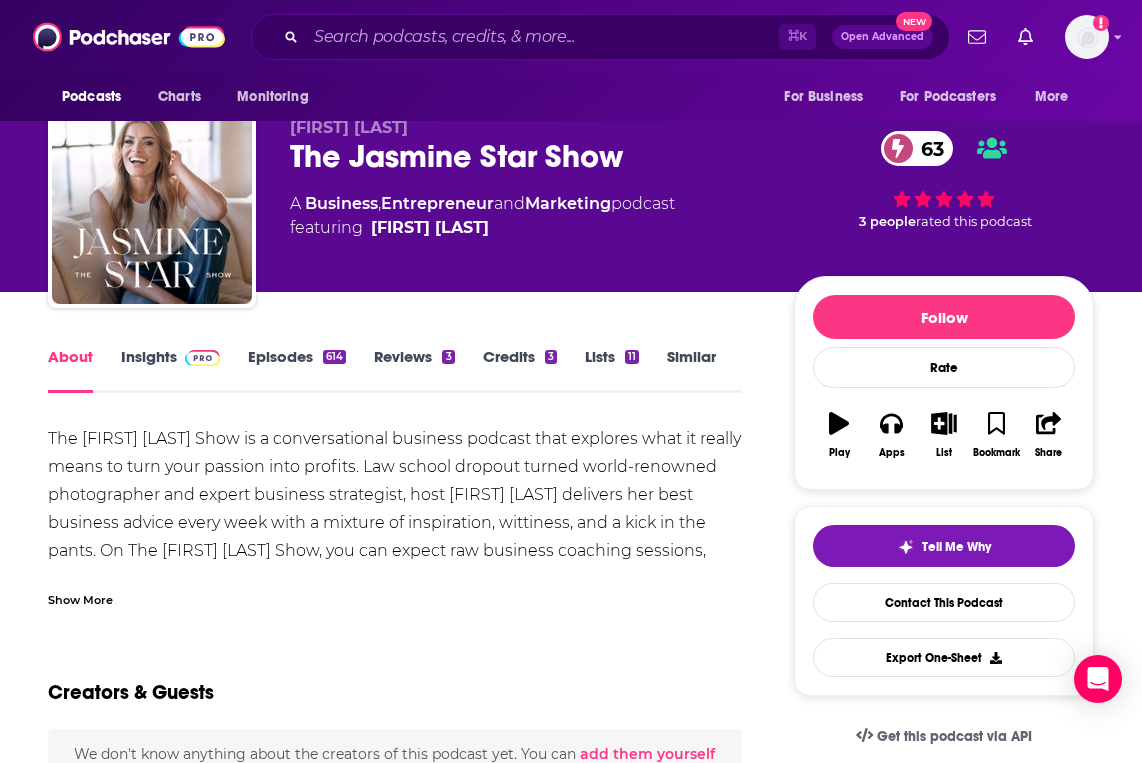 scroll, scrollTop: 34, scrollLeft: 3, axis: both 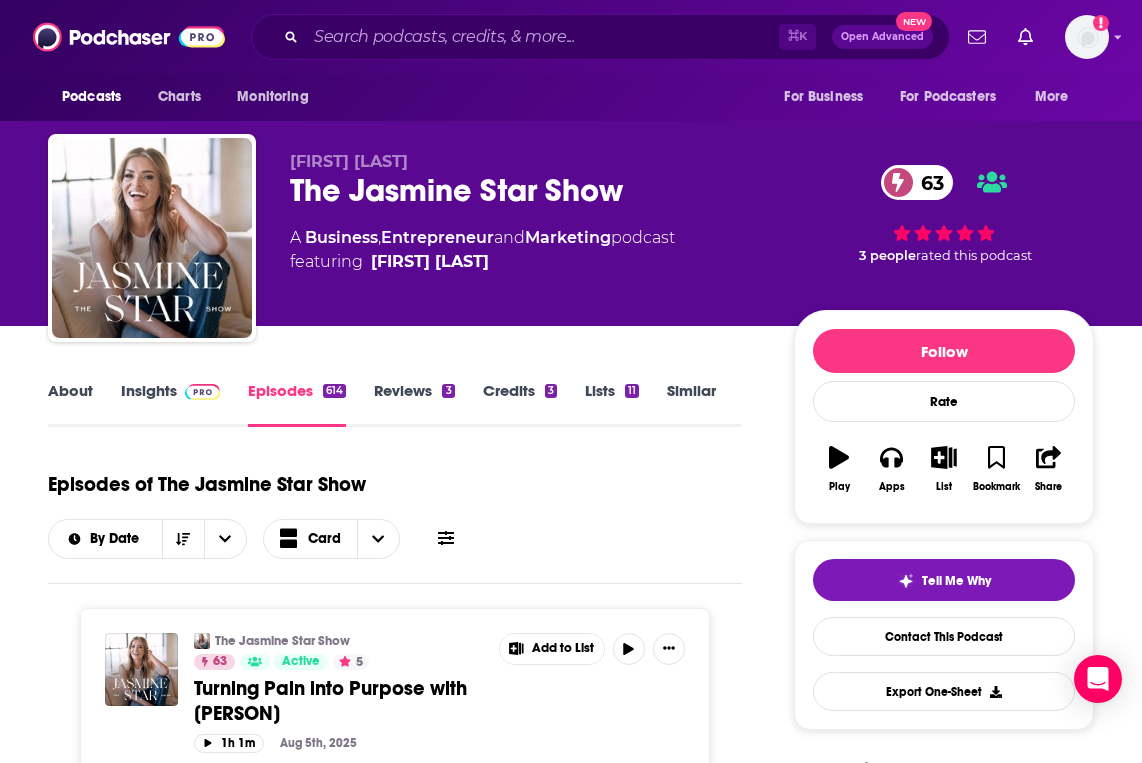 click on "Insights" at bounding box center [170, 404] 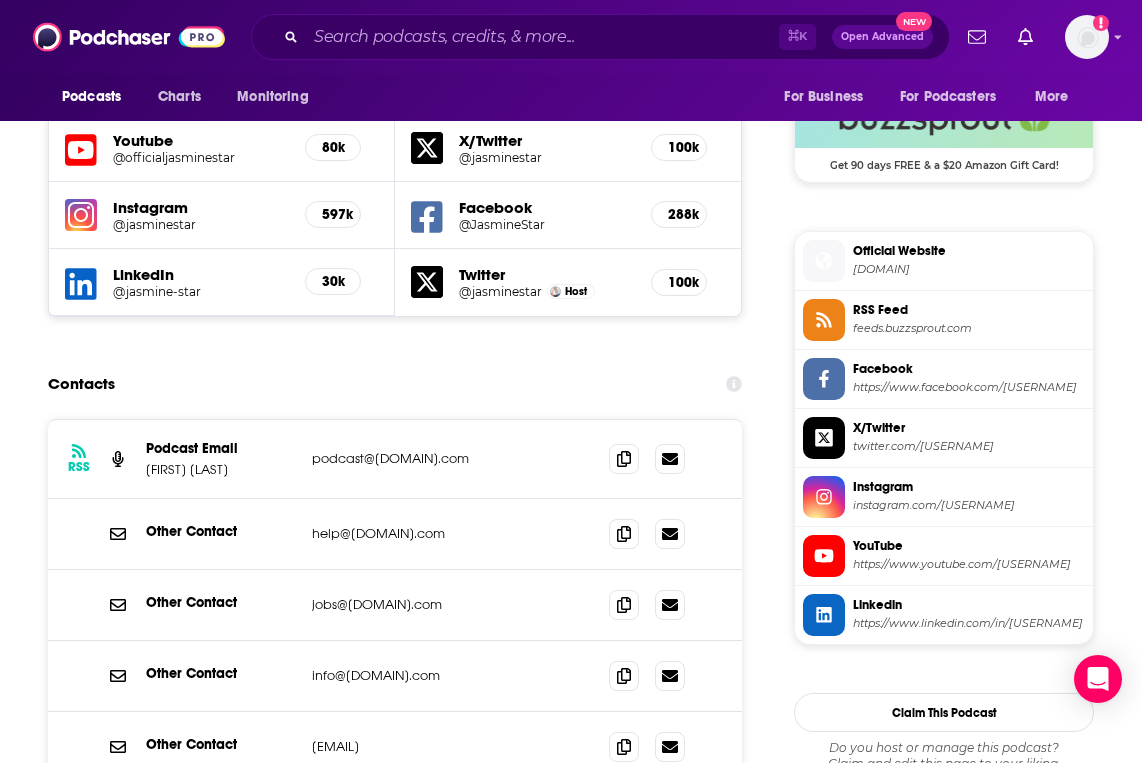 scroll, scrollTop: 1651, scrollLeft: 0, axis: vertical 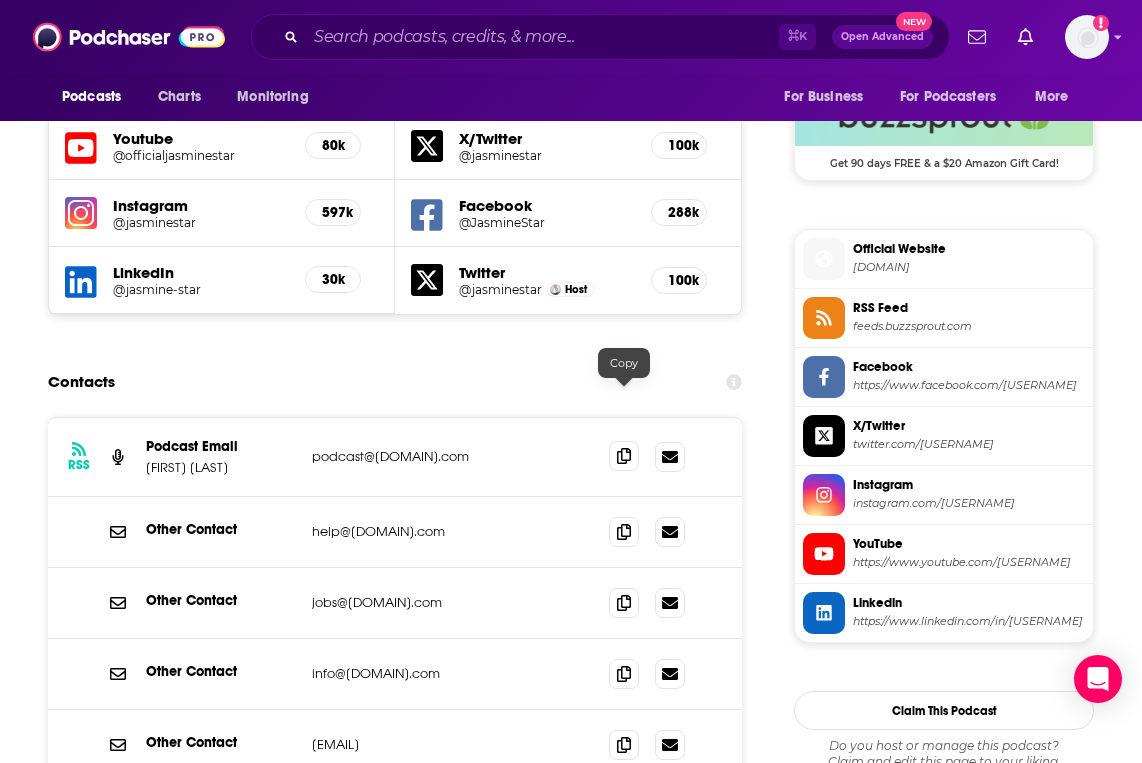 click at bounding box center [624, 456] 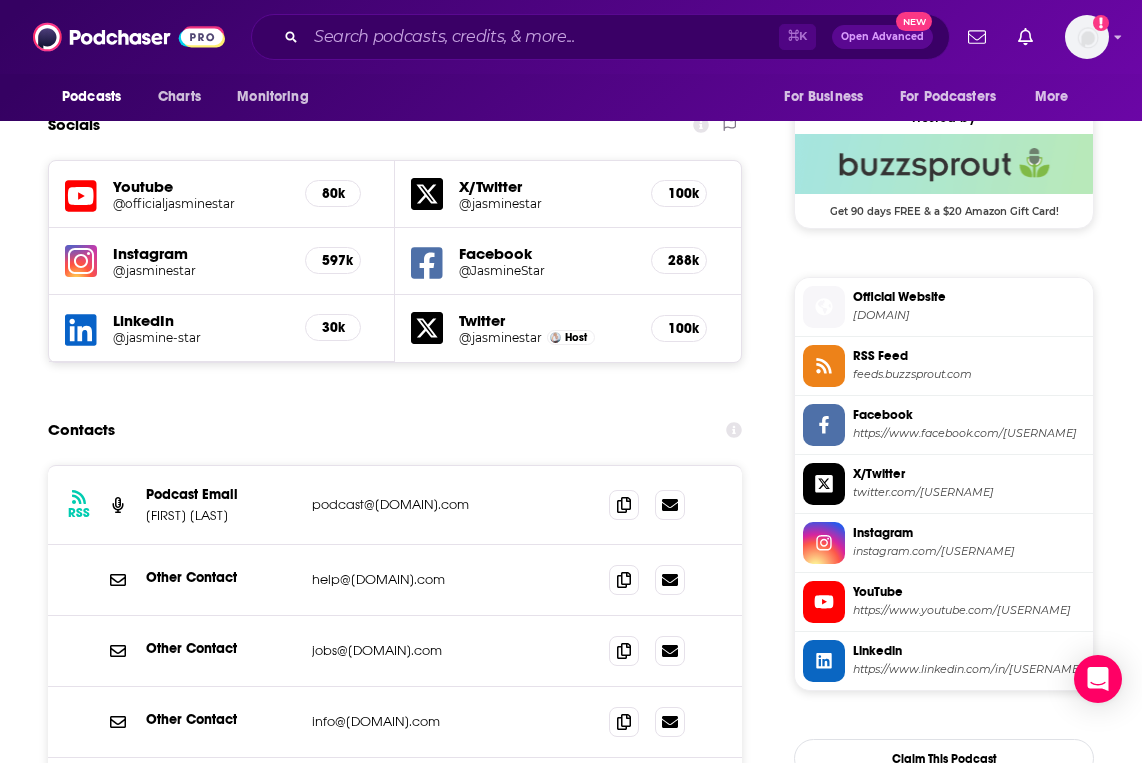 scroll, scrollTop: 1422, scrollLeft: 0, axis: vertical 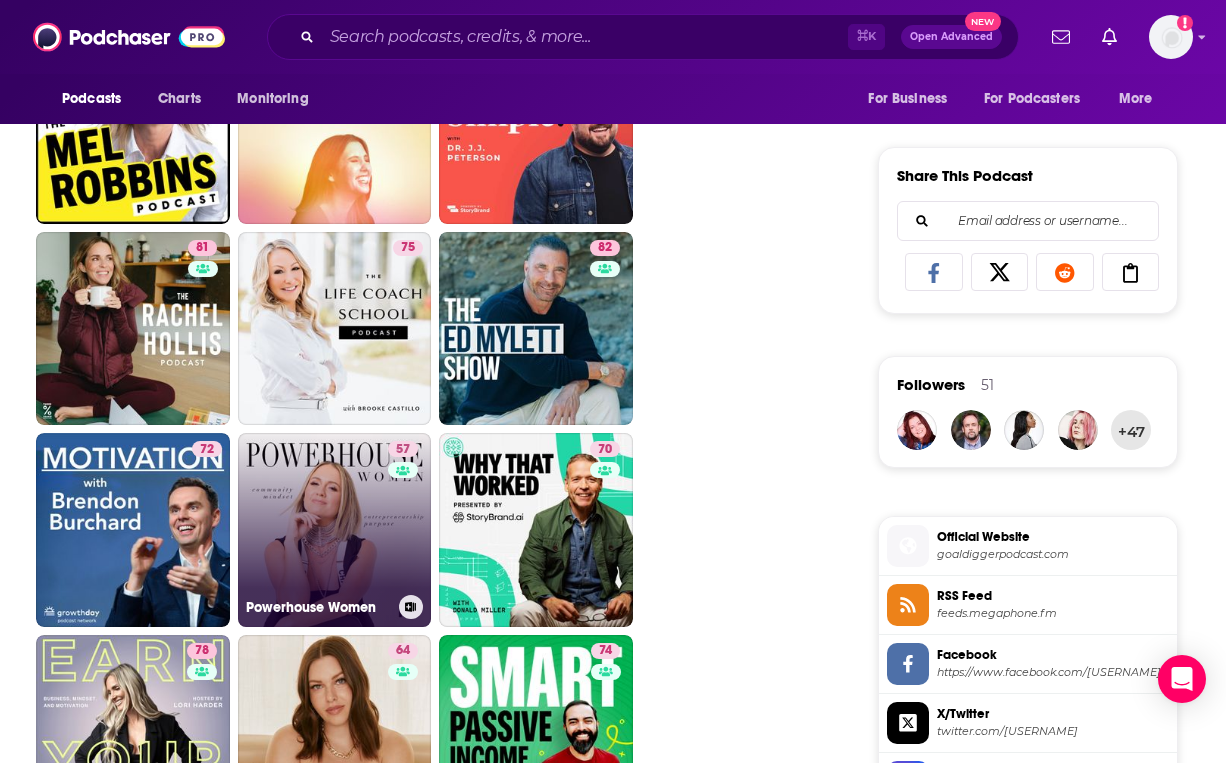 click on "57 Powerhouse Women" at bounding box center [335, 530] 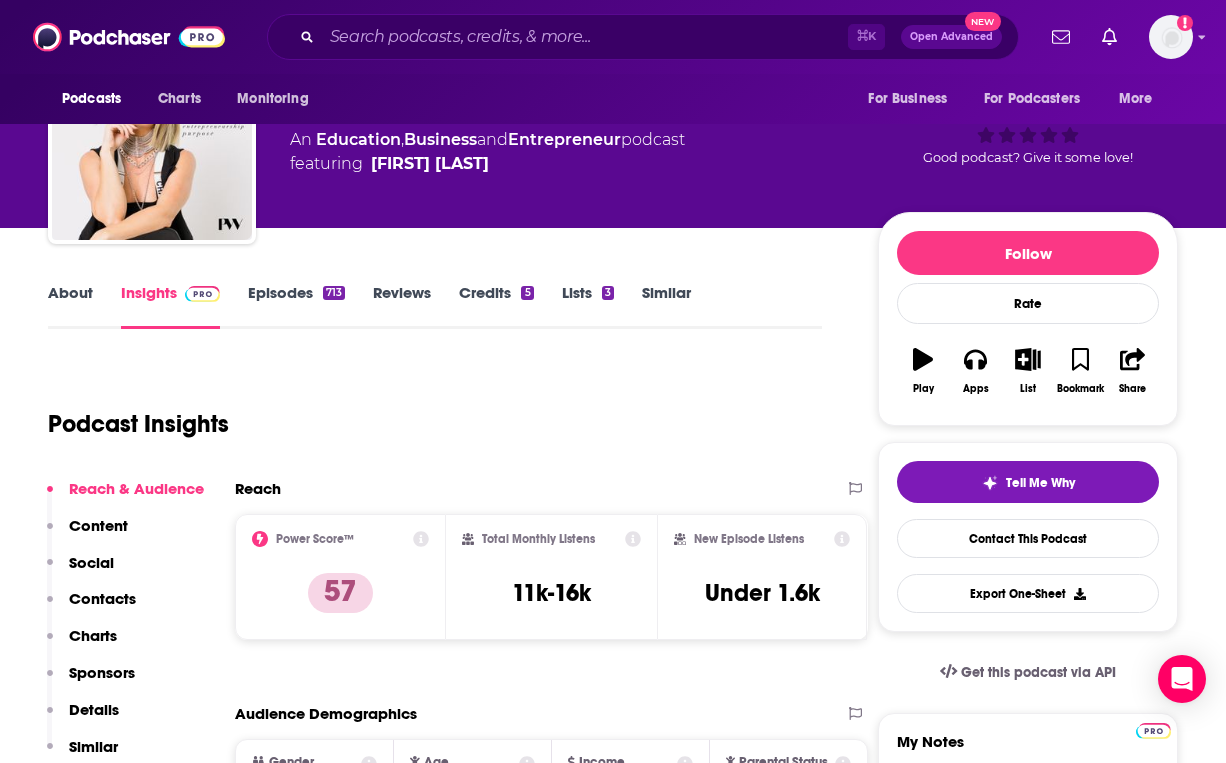 scroll, scrollTop: 21, scrollLeft: 1, axis: both 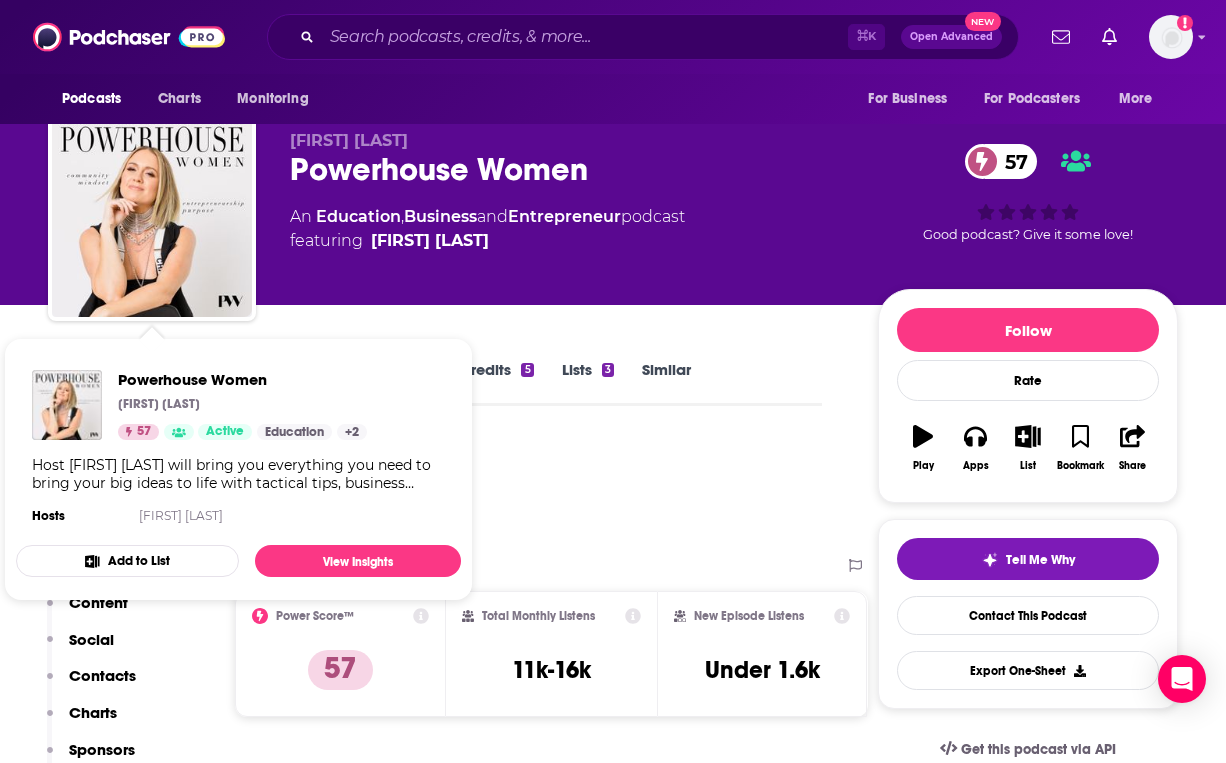 click on "Podcast Insights" at bounding box center [427, 489] 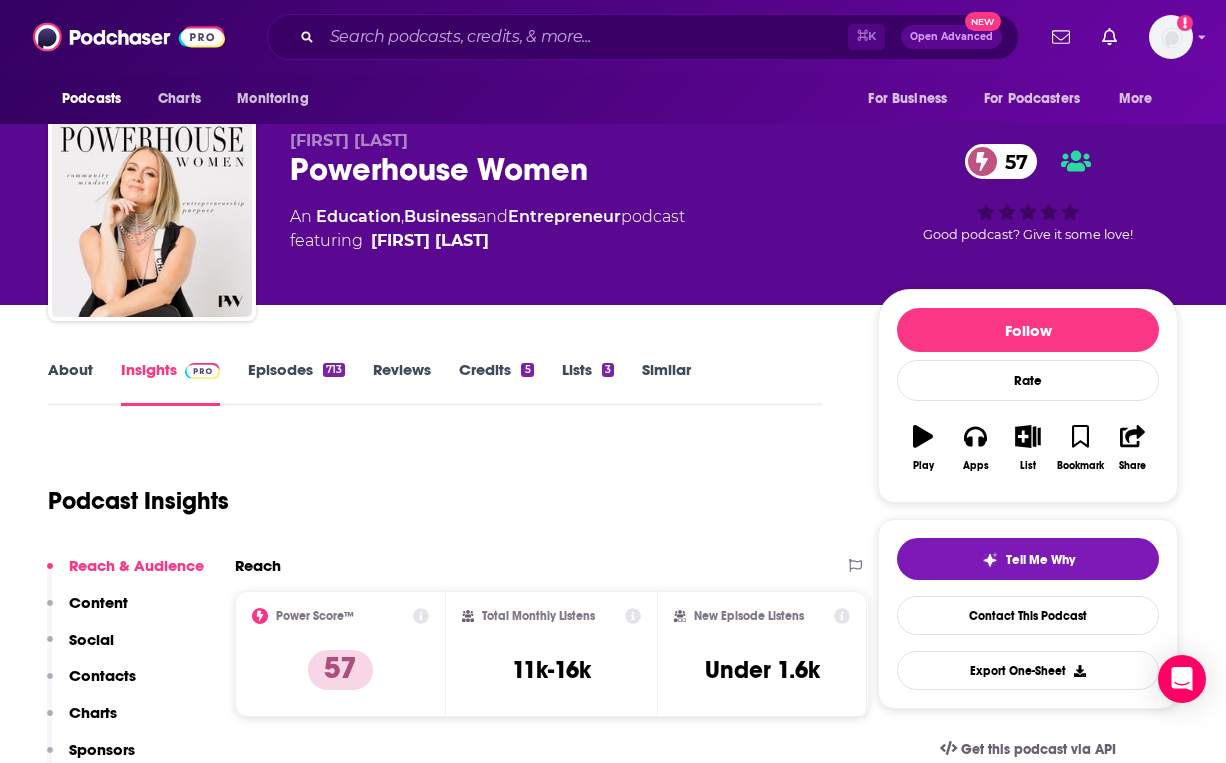 click on "About" at bounding box center [70, 383] 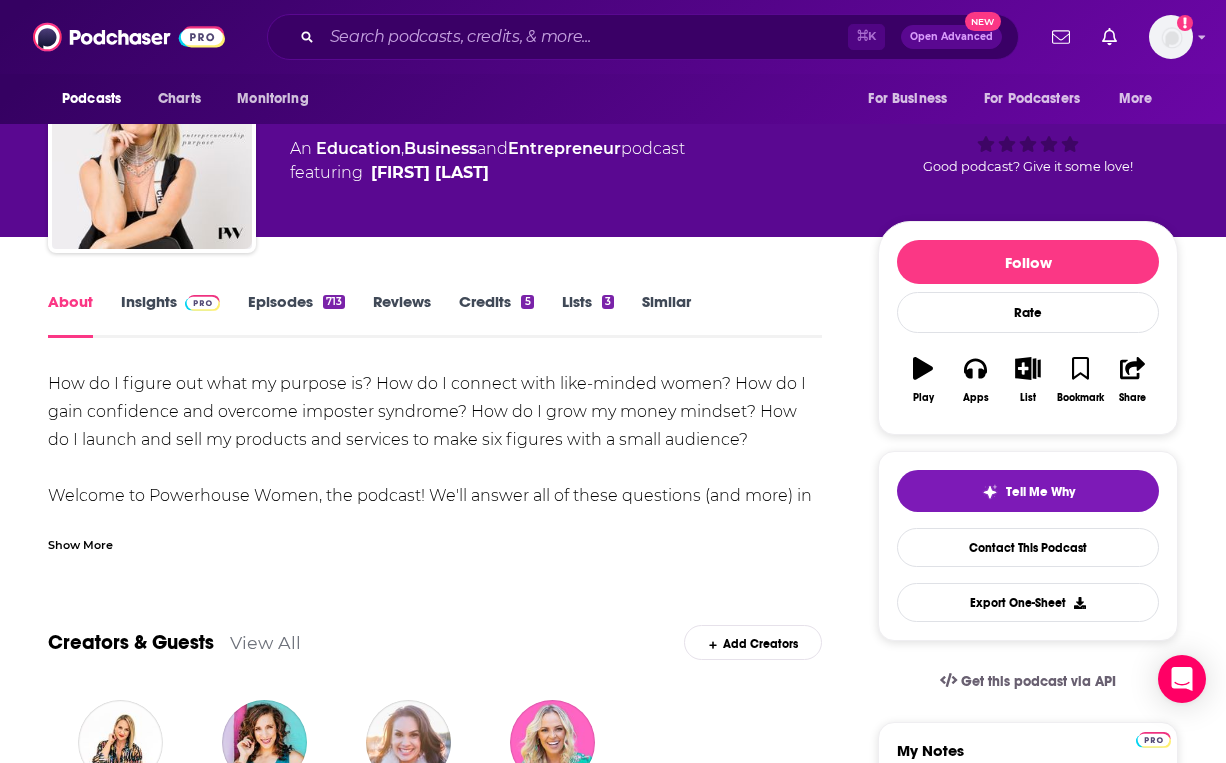 scroll, scrollTop: 94, scrollLeft: 0, axis: vertical 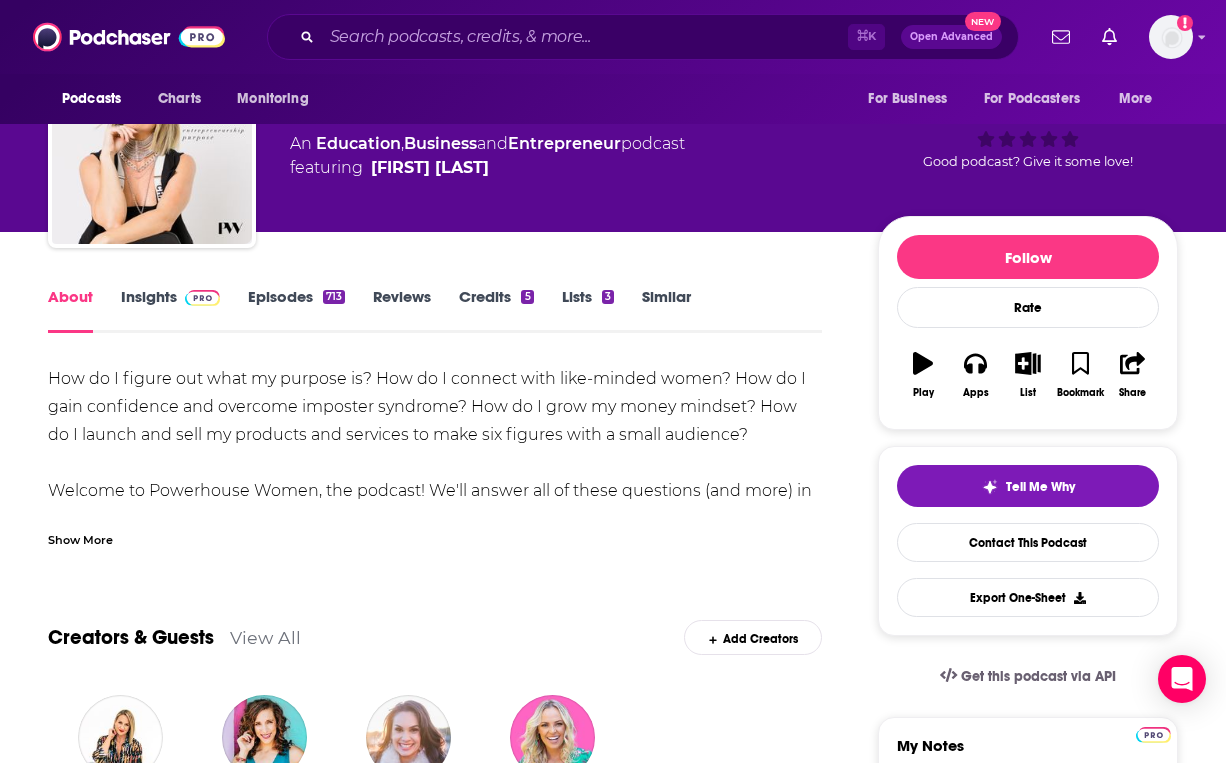 click on "Show More" at bounding box center (80, 538) 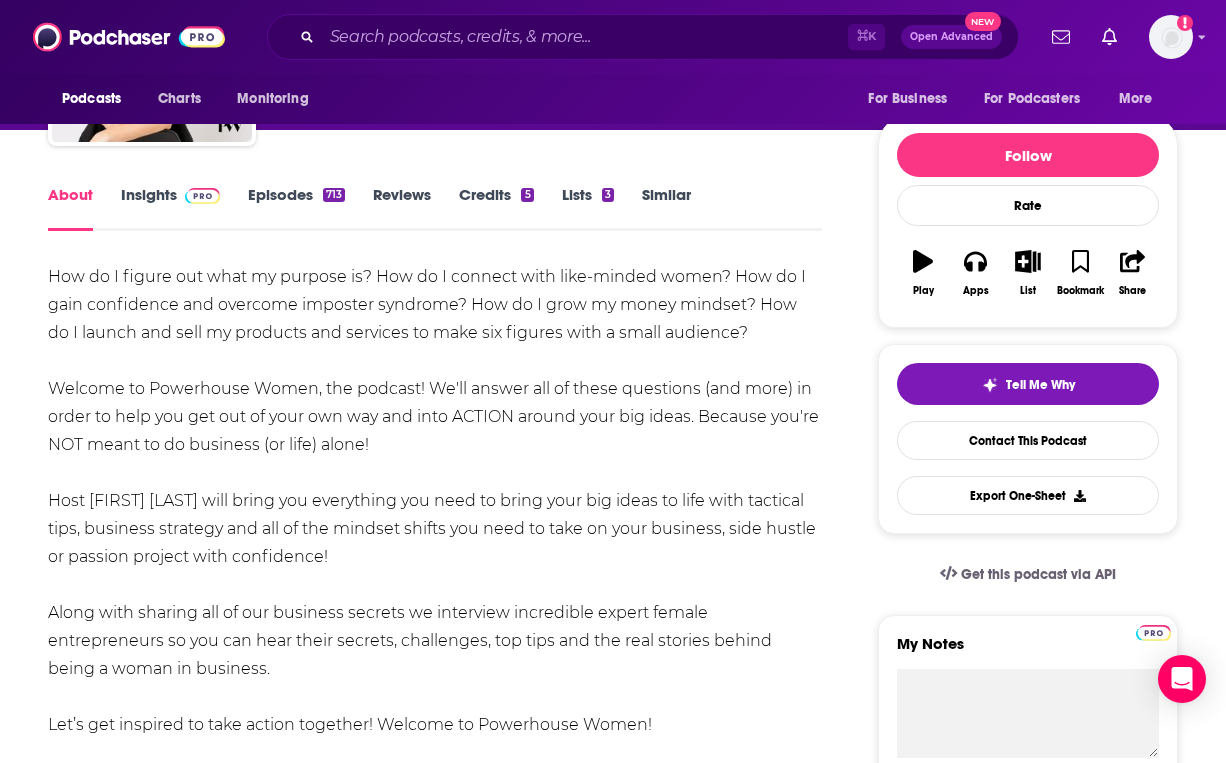 scroll, scrollTop: 209, scrollLeft: 0, axis: vertical 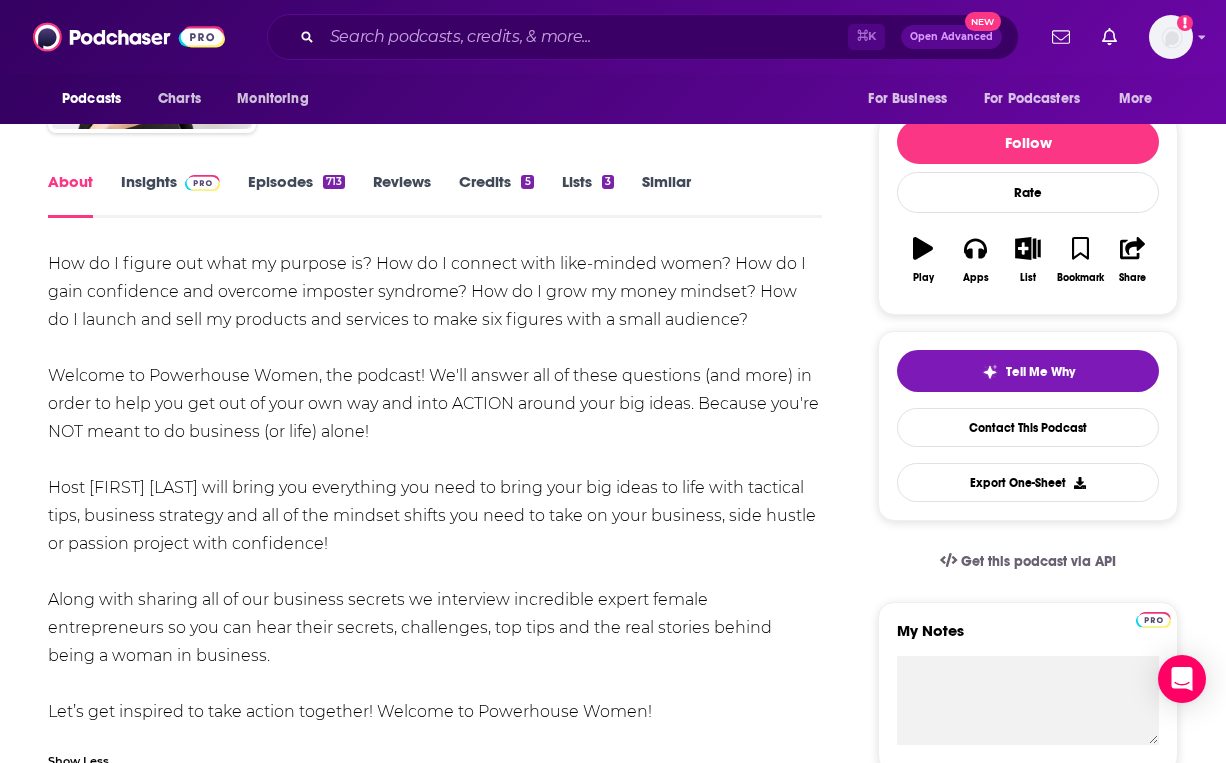 click on "Episodes 713" at bounding box center [296, 195] 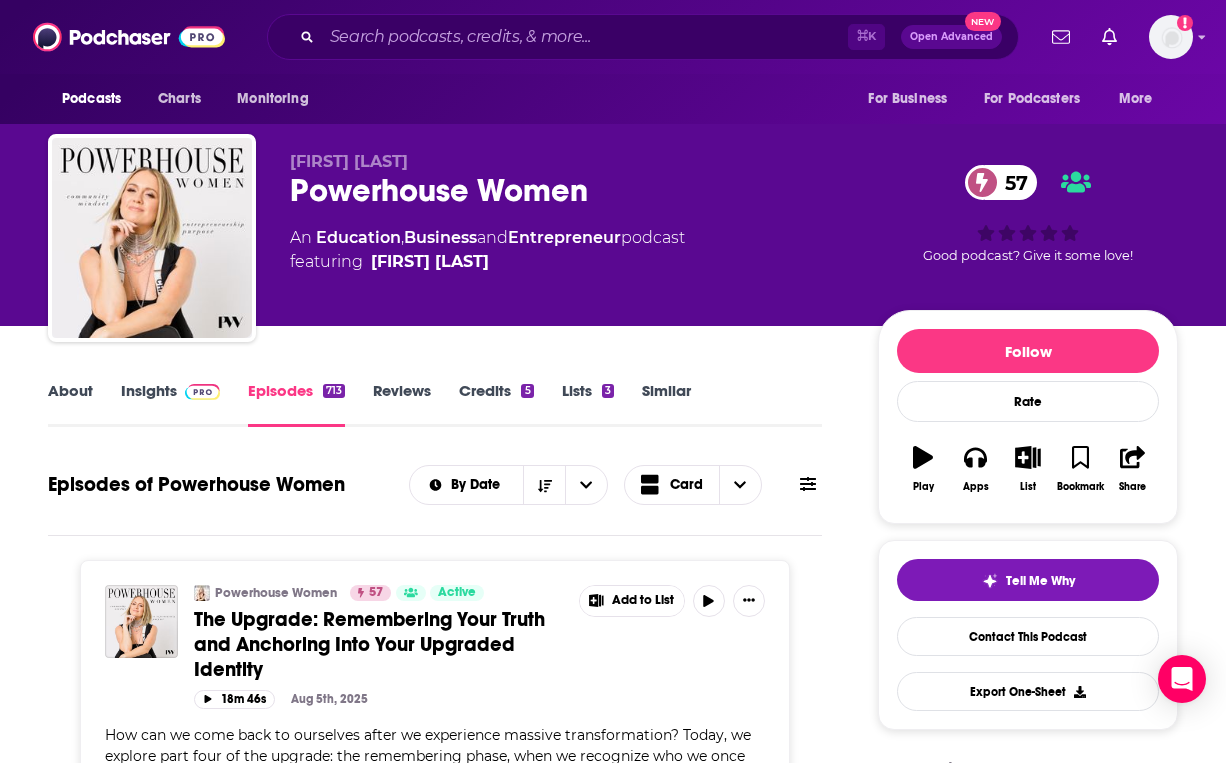 scroll, scrollTop: 0, scrollLeft: 0, axis: both 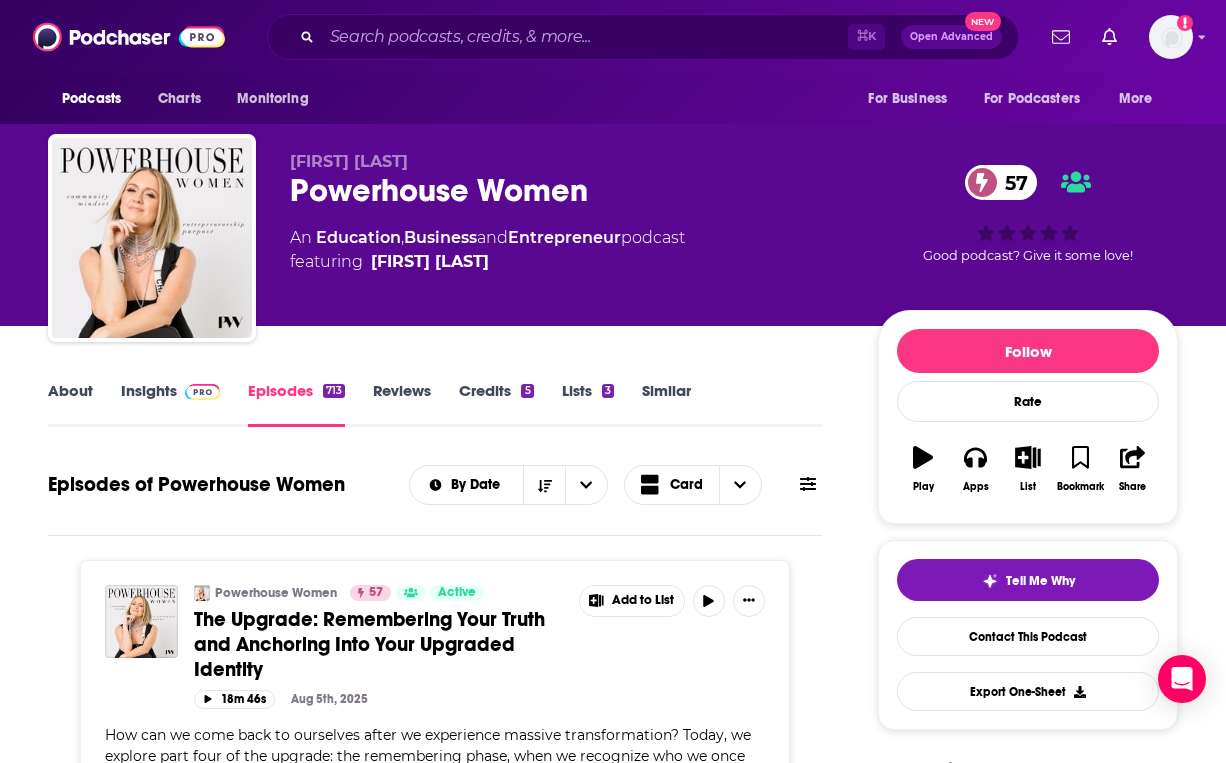 click on "Insights" at bounding box center (170, 404) 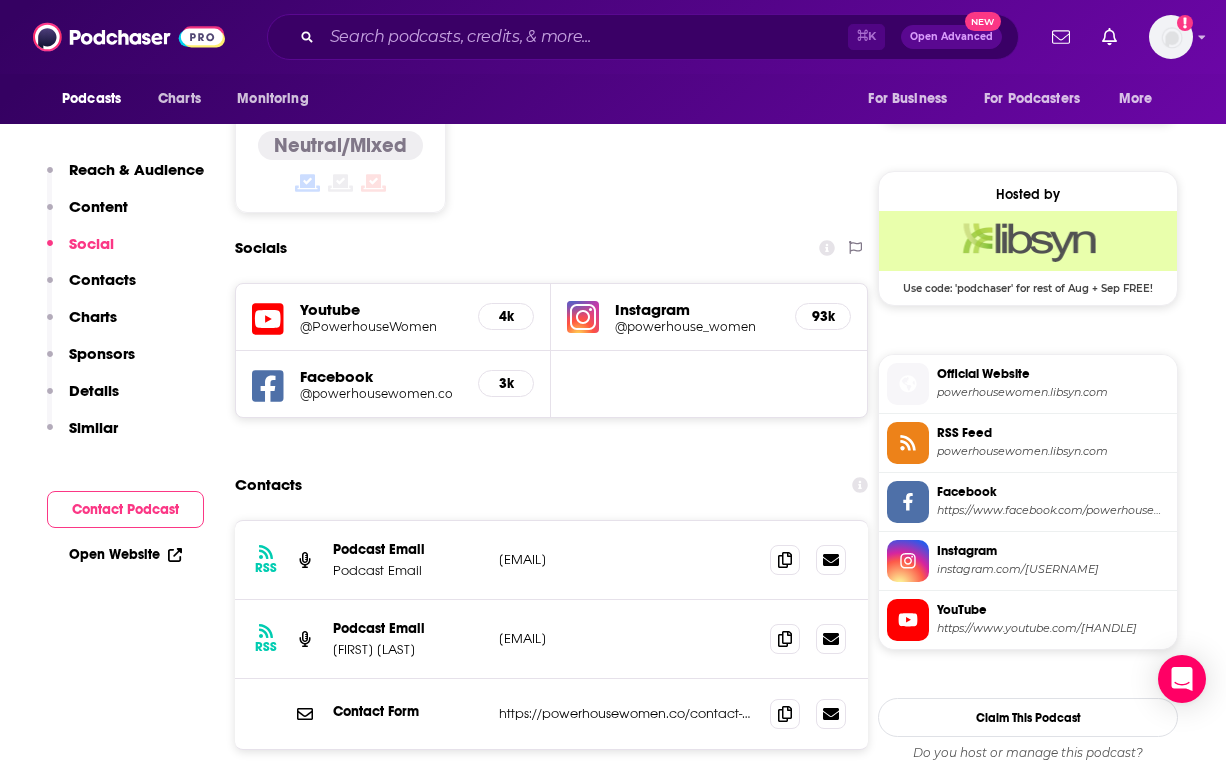 scroll, scrollTop: 1531, scrollLeft: 0, axis: vertical 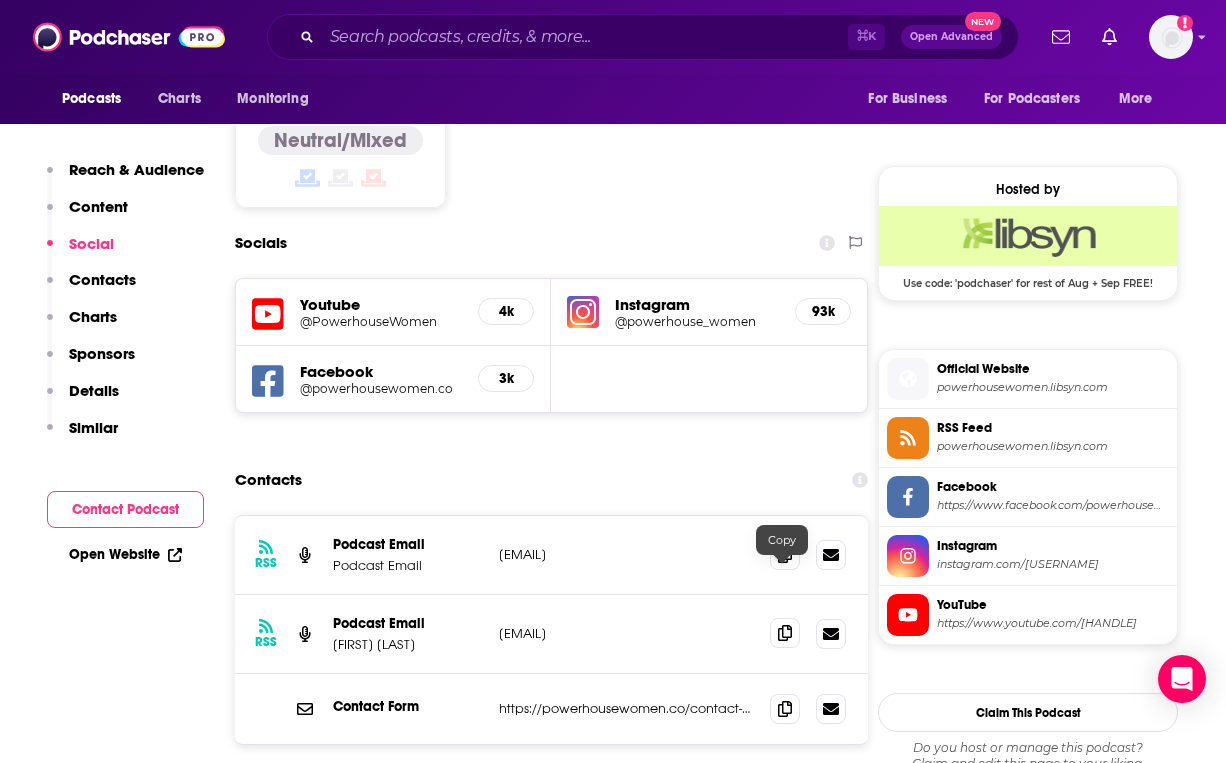 click 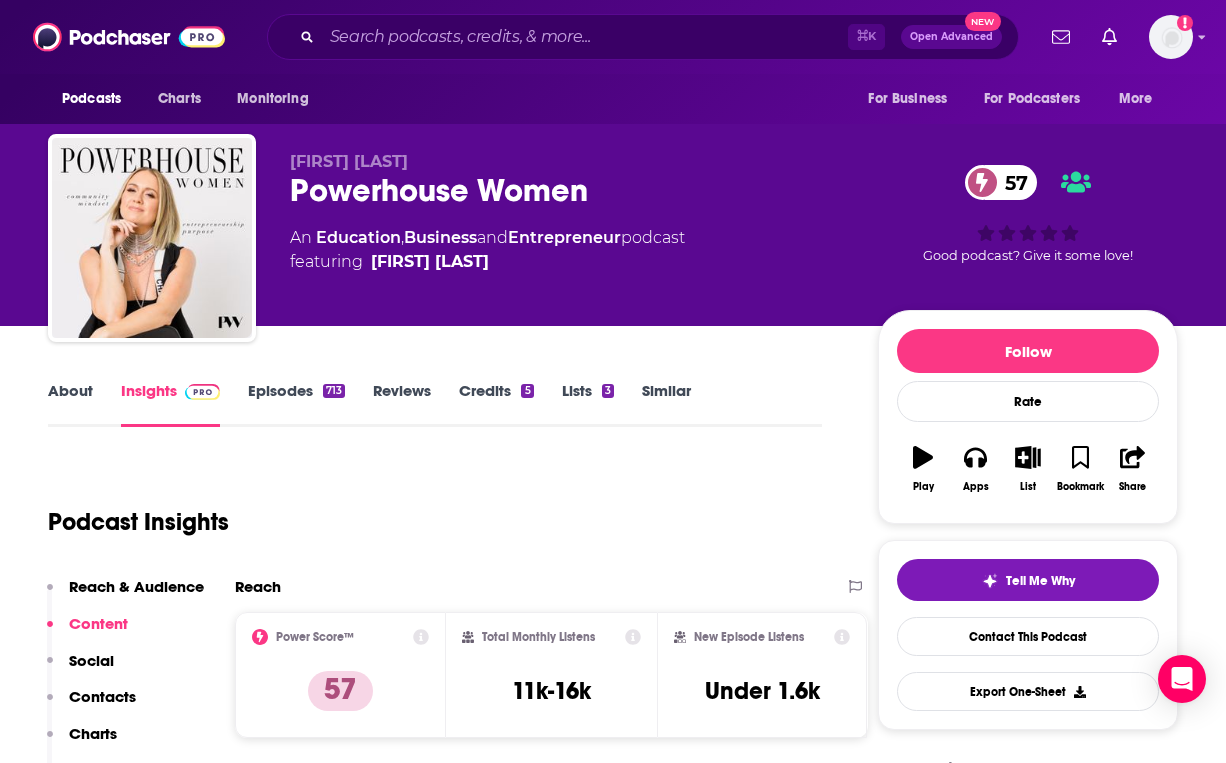 scroll, scrollTop: 0, scrollLeft: 0, axis: both 